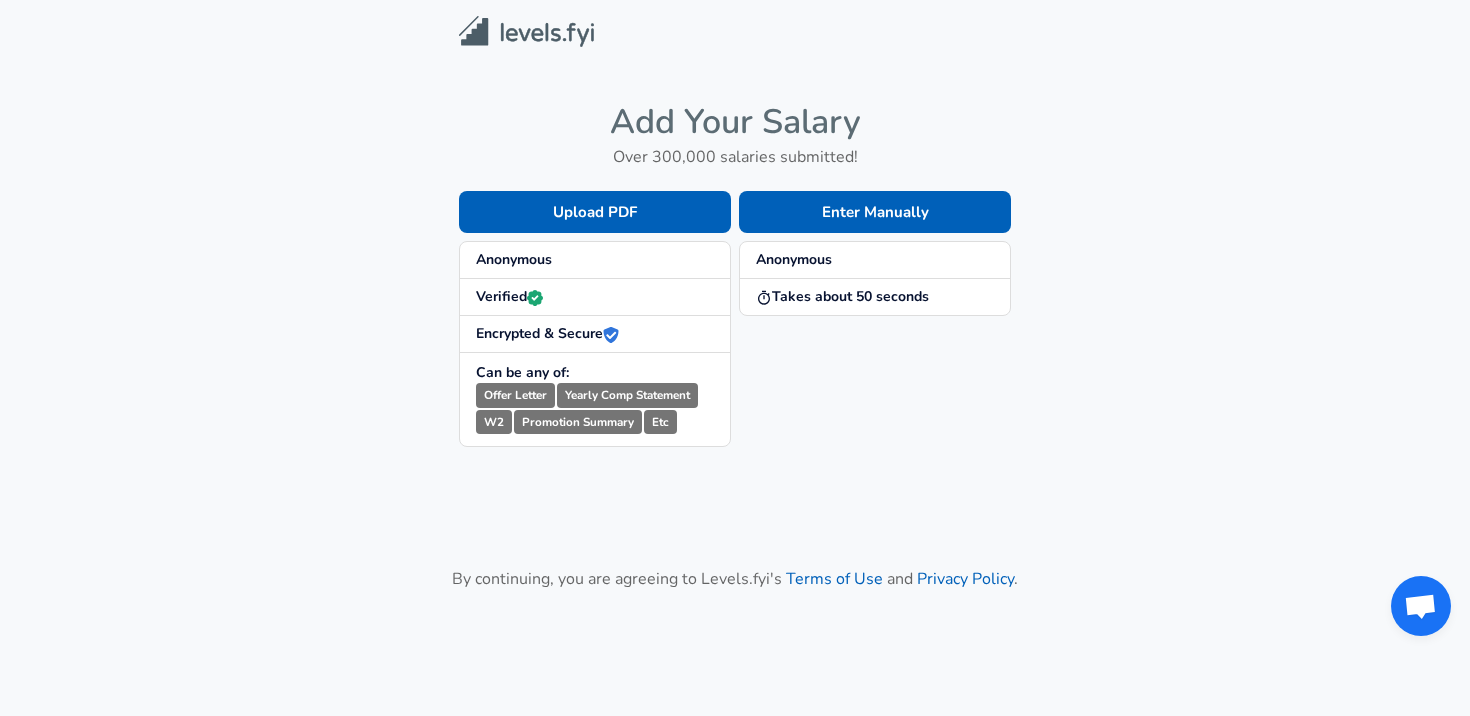 scroll, scrollTop: 0, scrollLeft: 0, axis: both 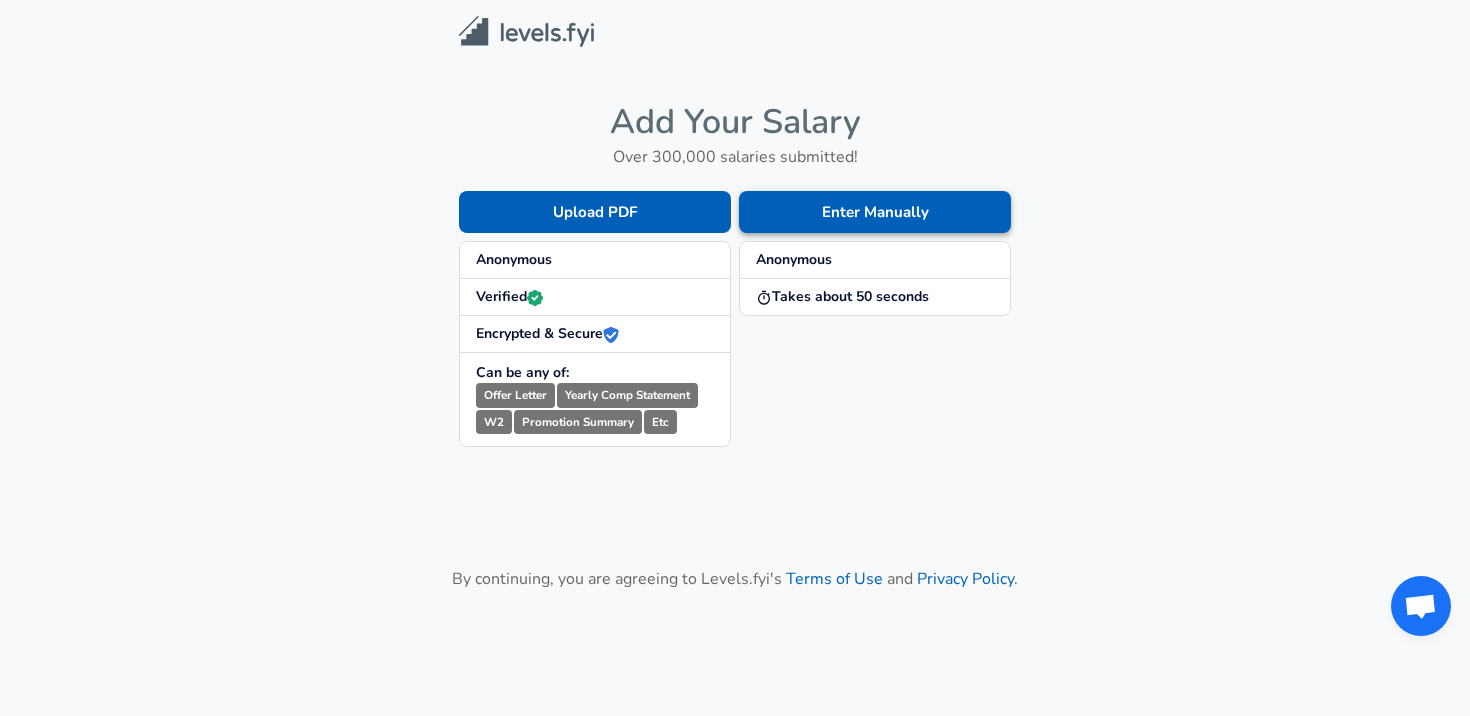 click on "Enter Manually" at bounding box center (875, 212) 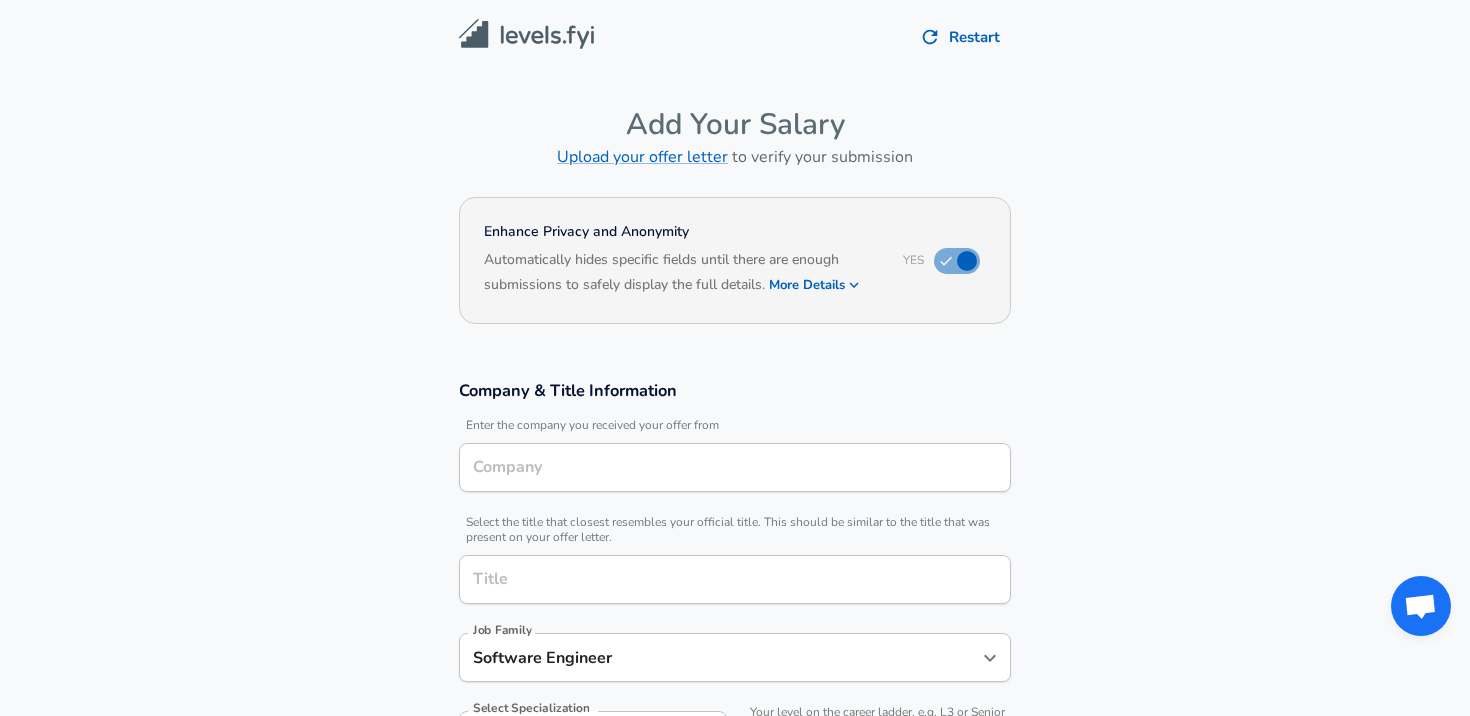 type on "[CITY], [STATE], Netherlands" 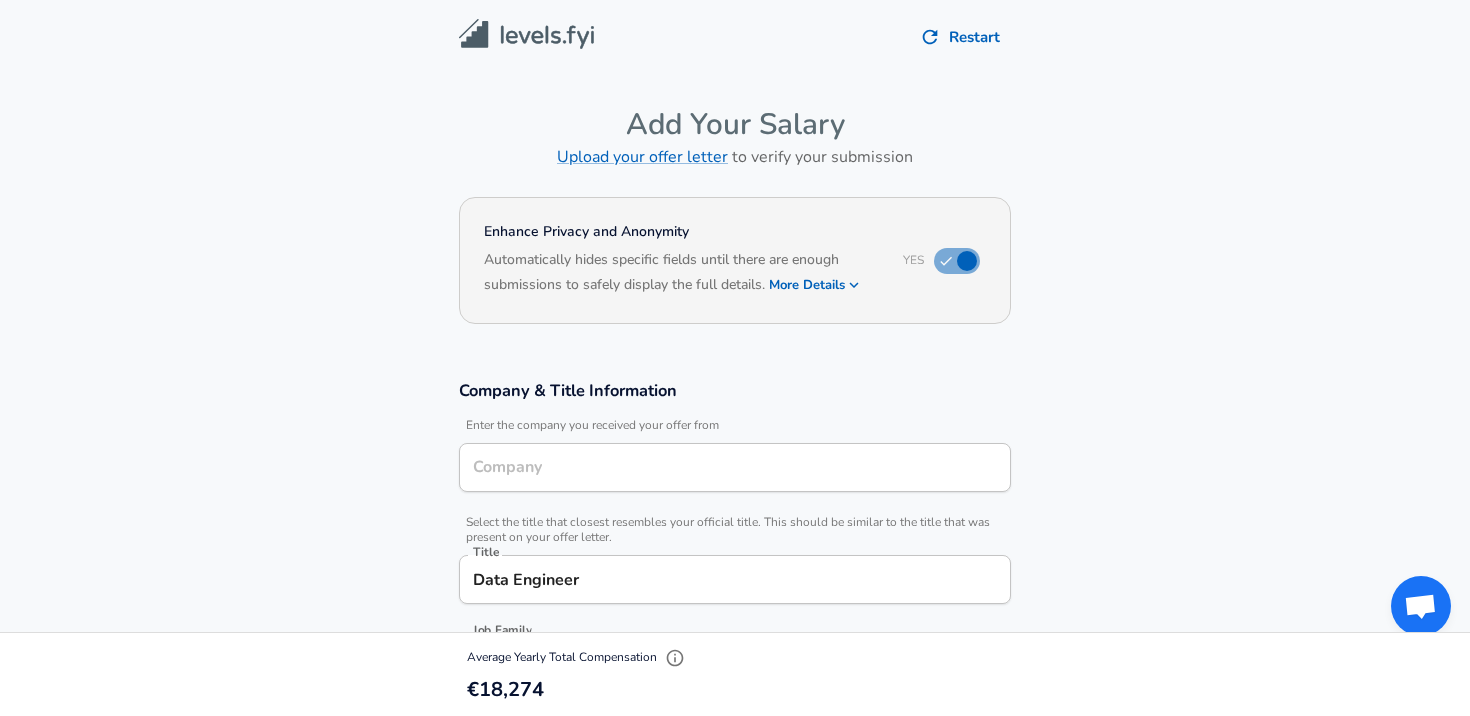 type on "Data Engineer" 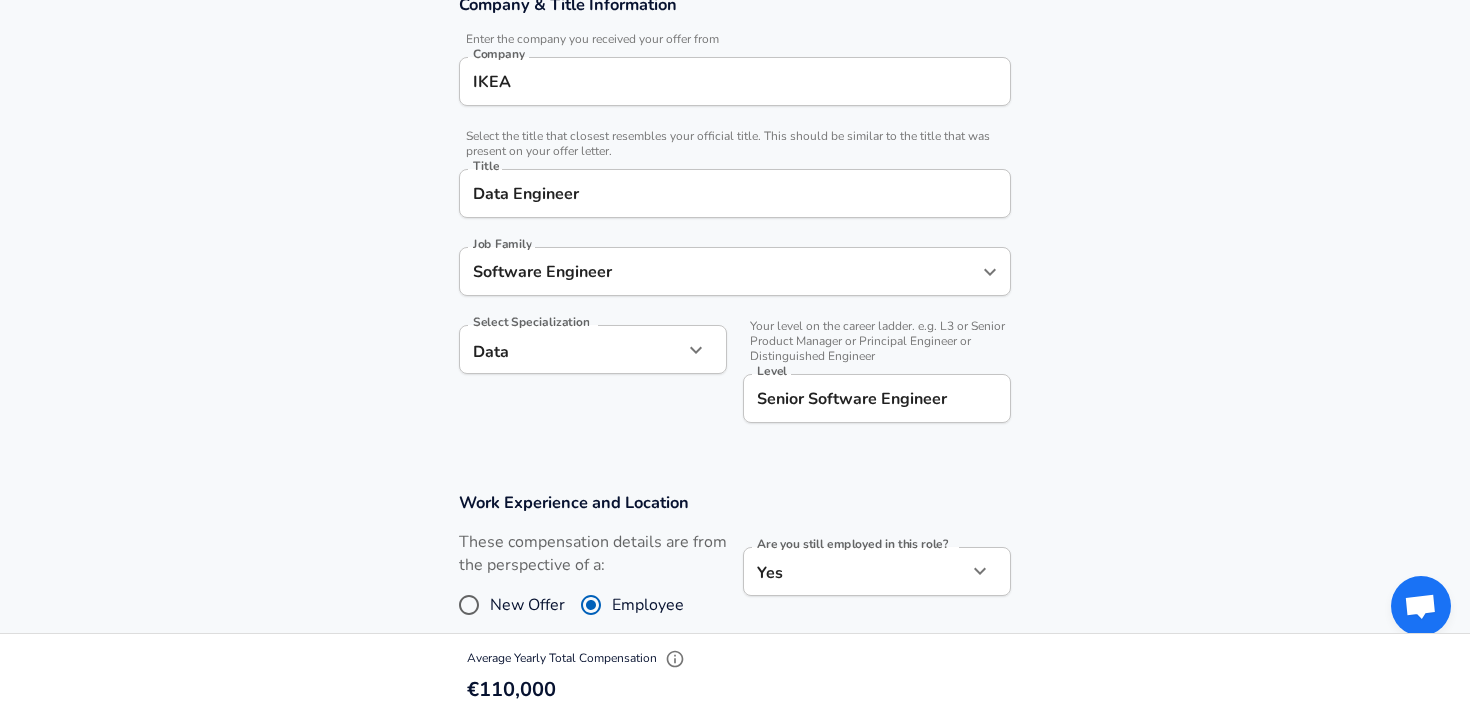 scroll, scrollTop: 392, scrollLeft: 0, axis: vertical 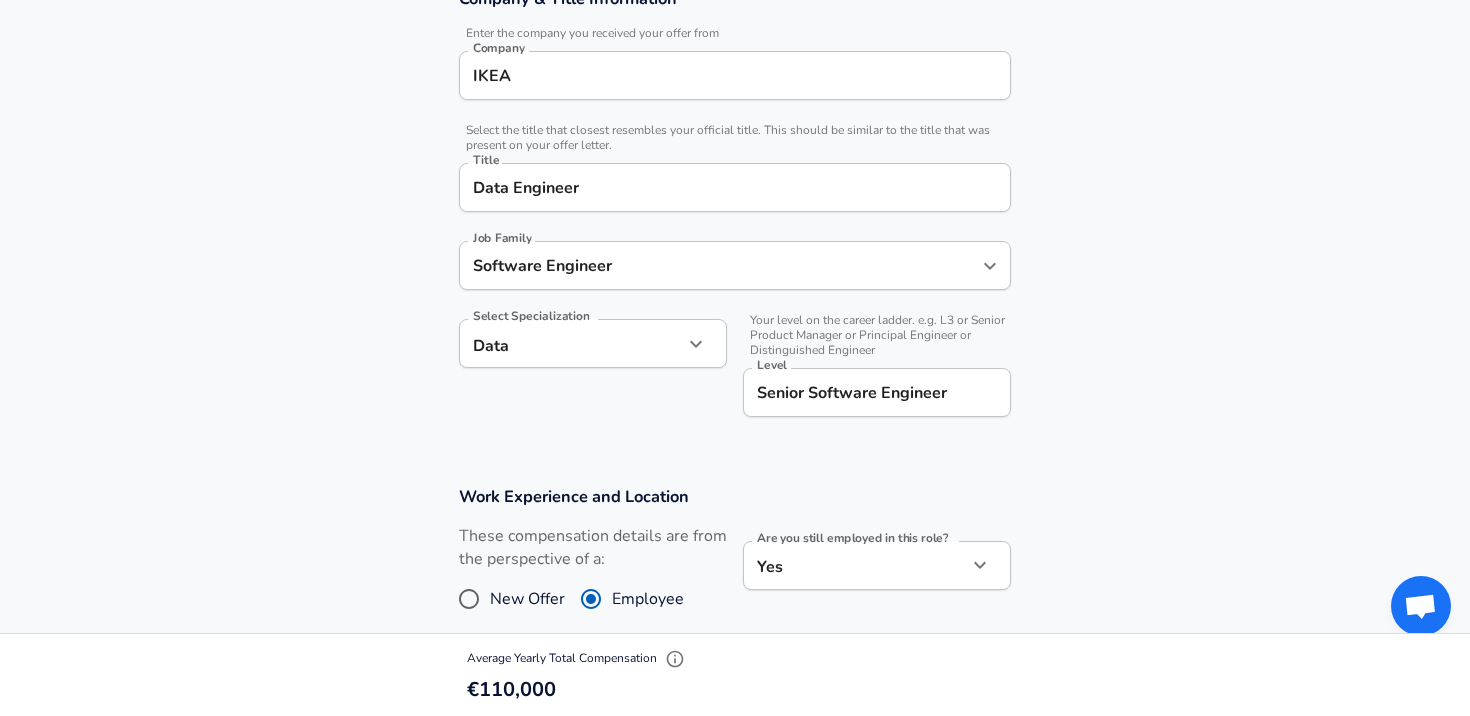 click on "Senior Software Engineer" at bounding box center (877, 392) 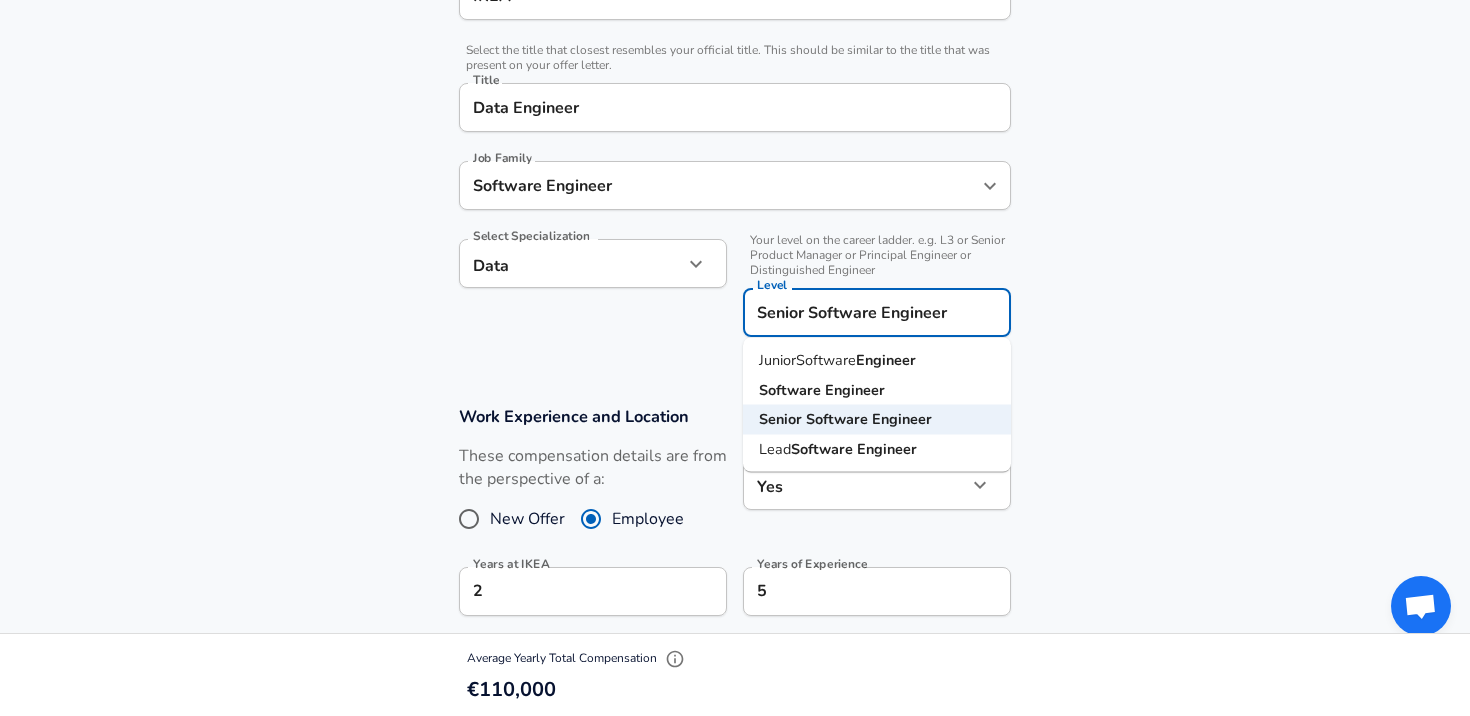 scroll, scrollTop: 473, scrollLeft: 0, axis: vertical 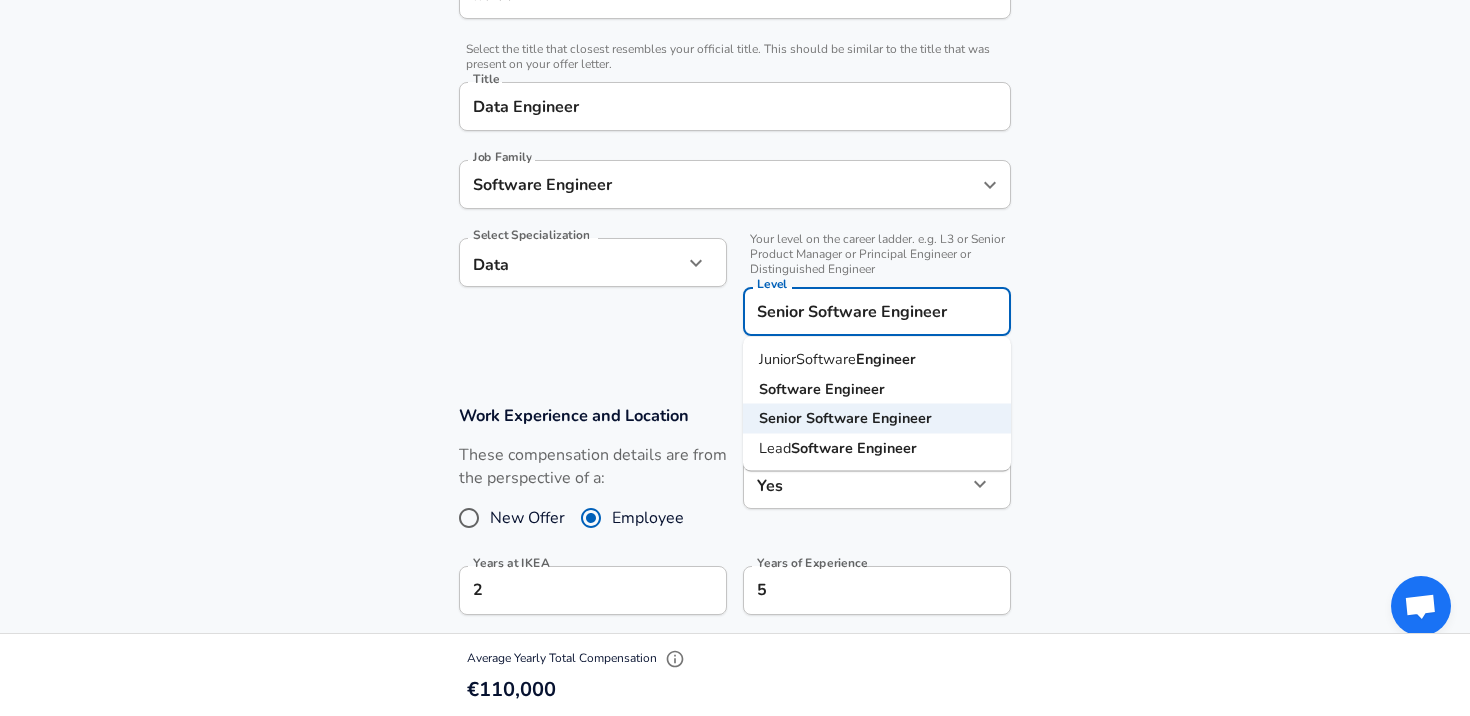 click on "Work Experience and Location These compensation details are from the perspective of a: New Offer Employee Are you still employed in this role? Yes yes Are you still employed in this role? Years at IKEA 2 Years at IKEA Years of Experience 5 Years of Experience Years in Level at IKEA 2 Years in Level at IKEA Location ​​ [CITY], [STATE], Netherlands Location Arrangement In Office office Arrangement" at bounding box center (735, 598) 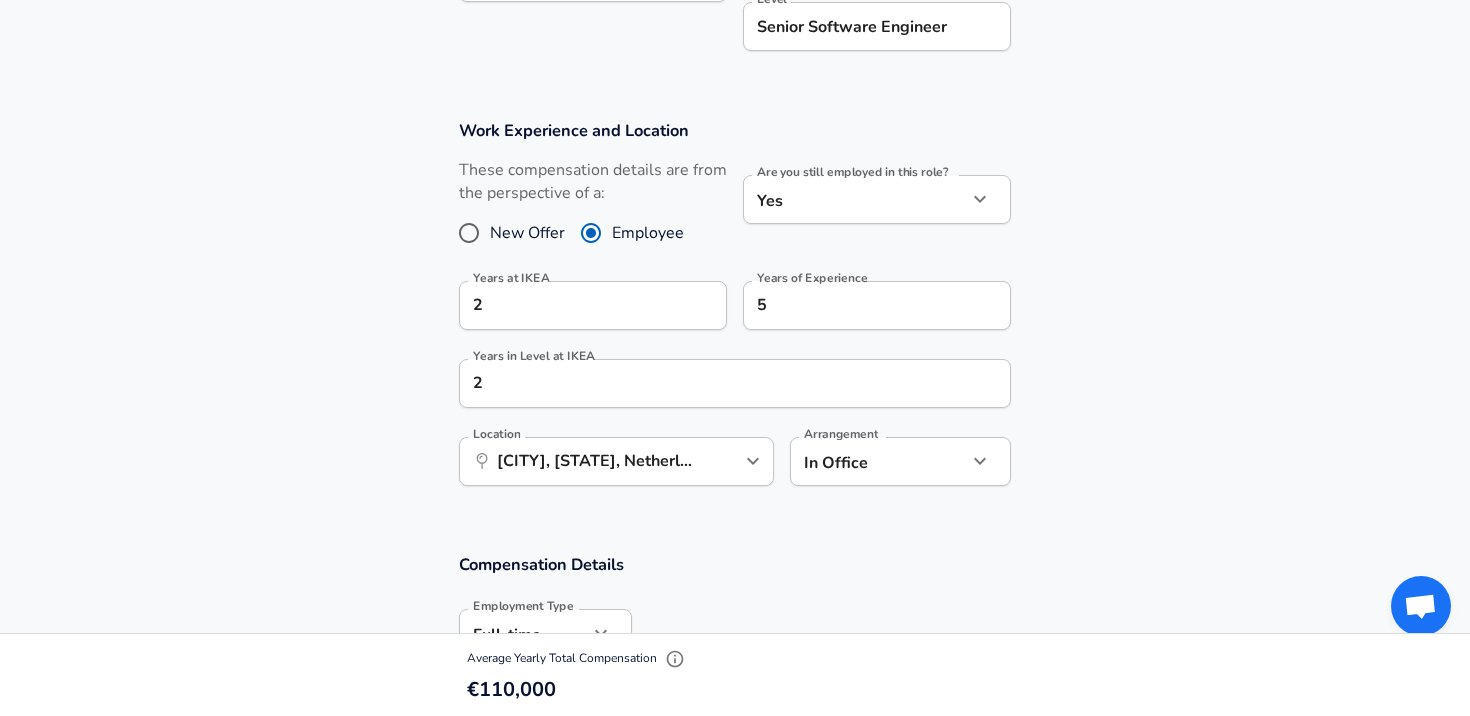 scroll, scrollTop: 768, scrollLeft: 0, axis: vertical 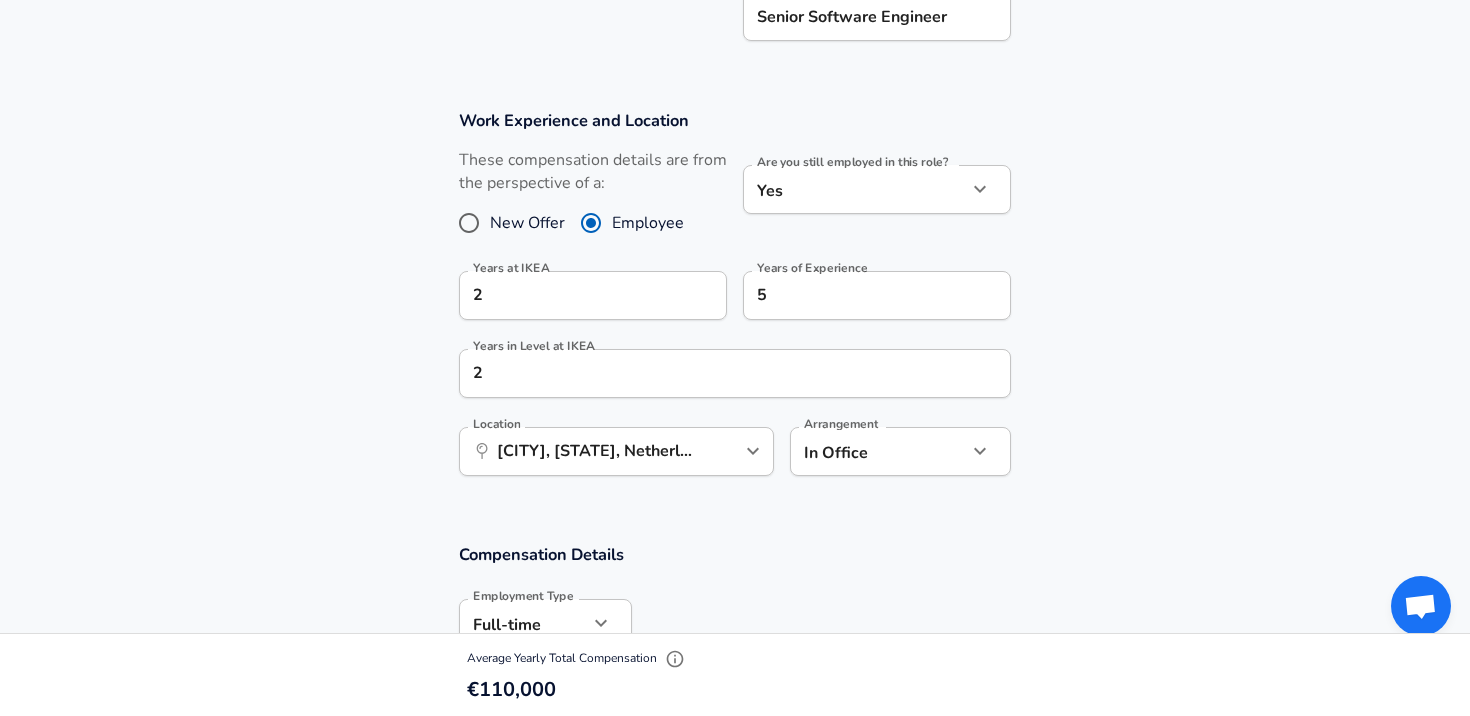 click on "New Offer" at bounding box center [527, 223] 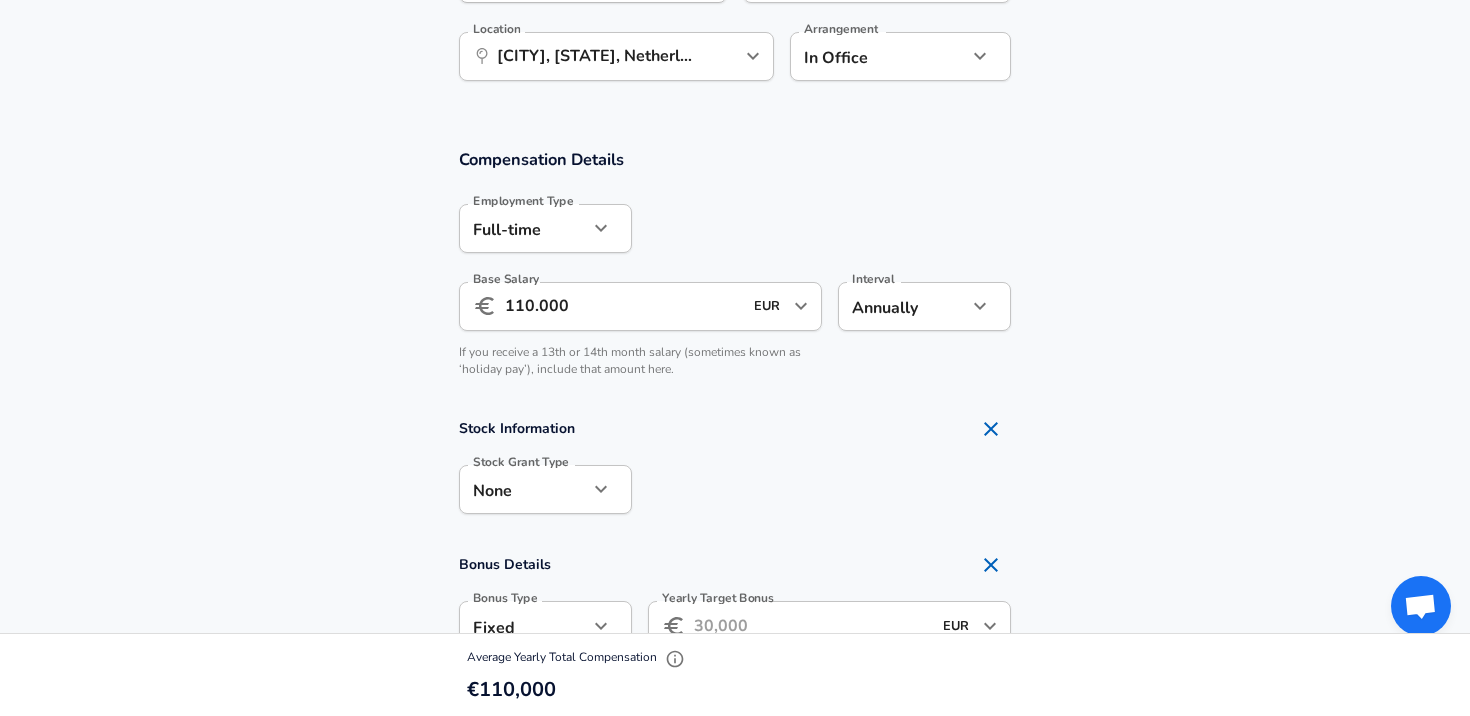 scroll, scrollTop: 1096, scrollLeft: 0, axis: vertical 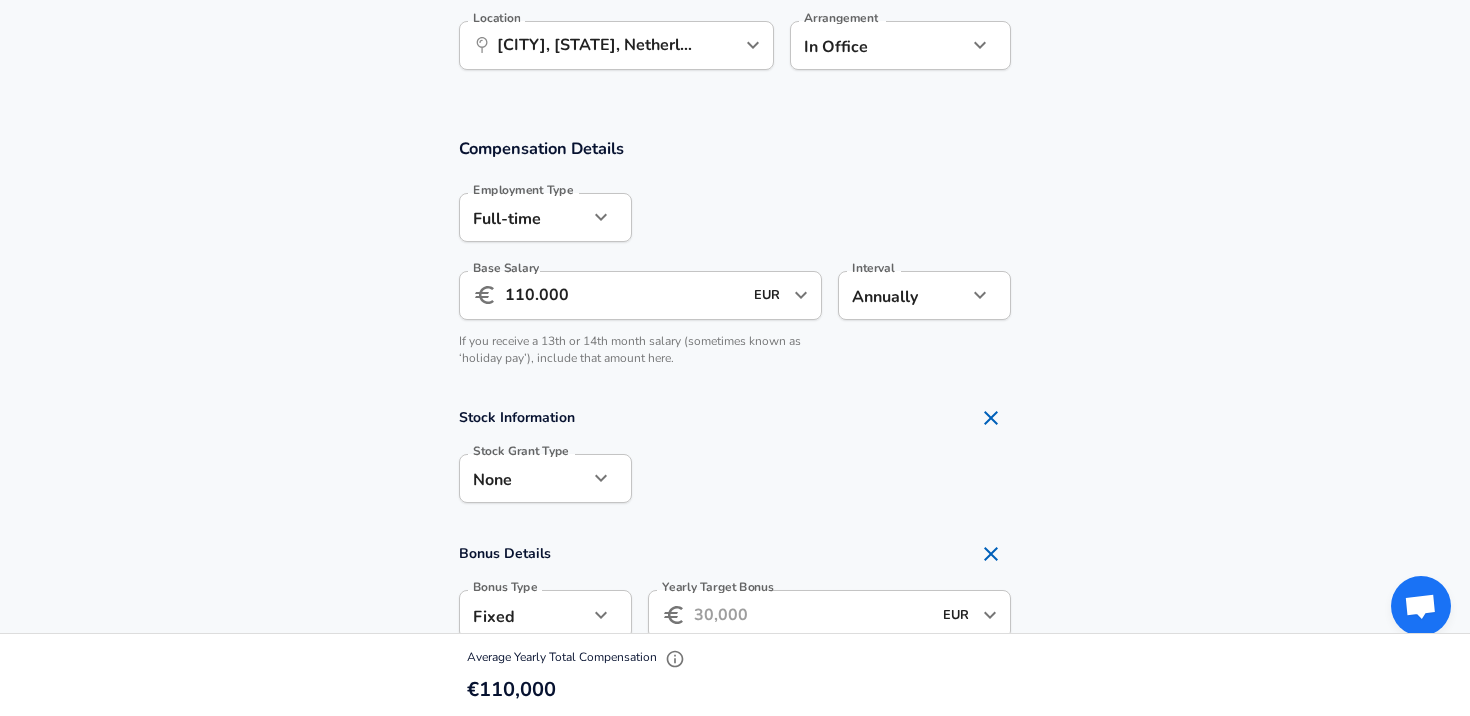 click on "If you receive a 13th or 14th month salary (sometimes known as ‘holiday pay’), include that amount here." at bounding box center (640, 350) 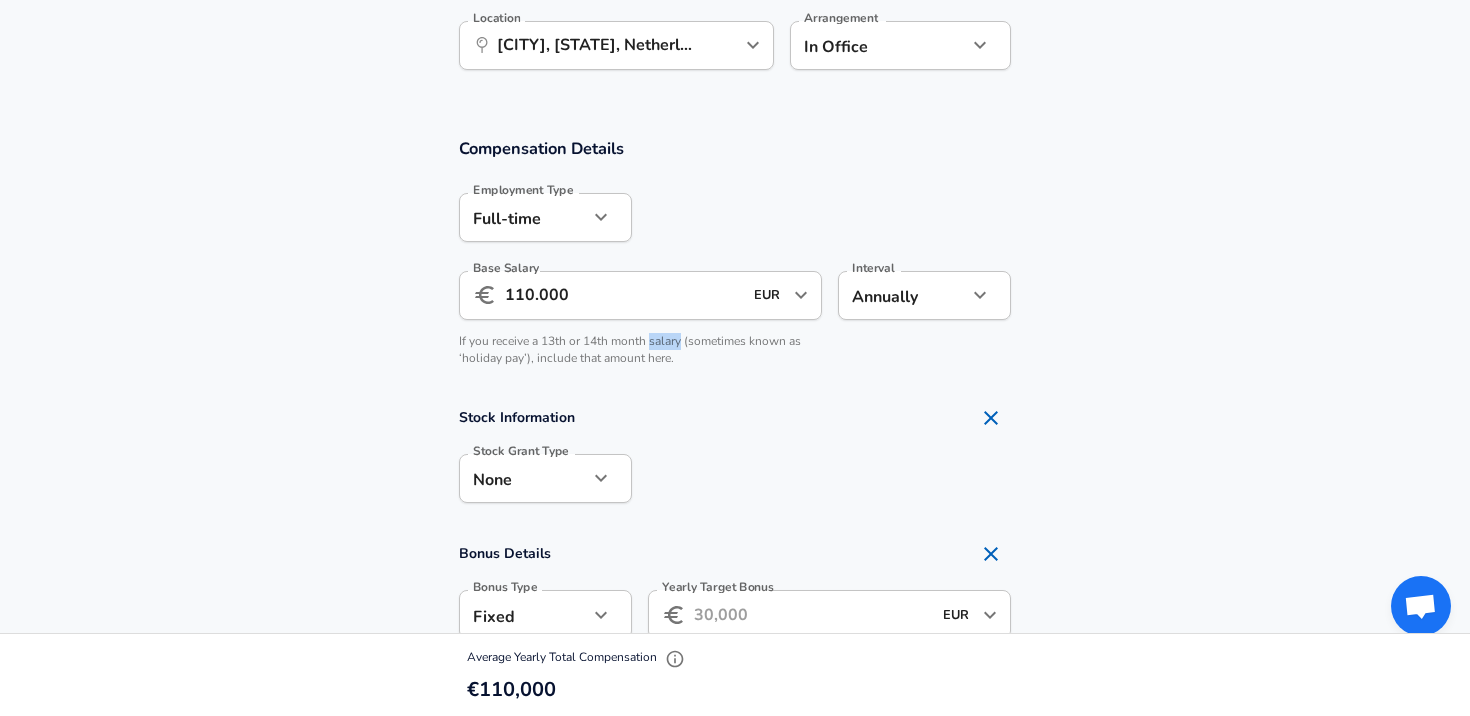 click on "If you receive a 13th or 14th month salary (sometimes known as ‘holiday pay’), include that amount here." at bounding box center [640, 350] 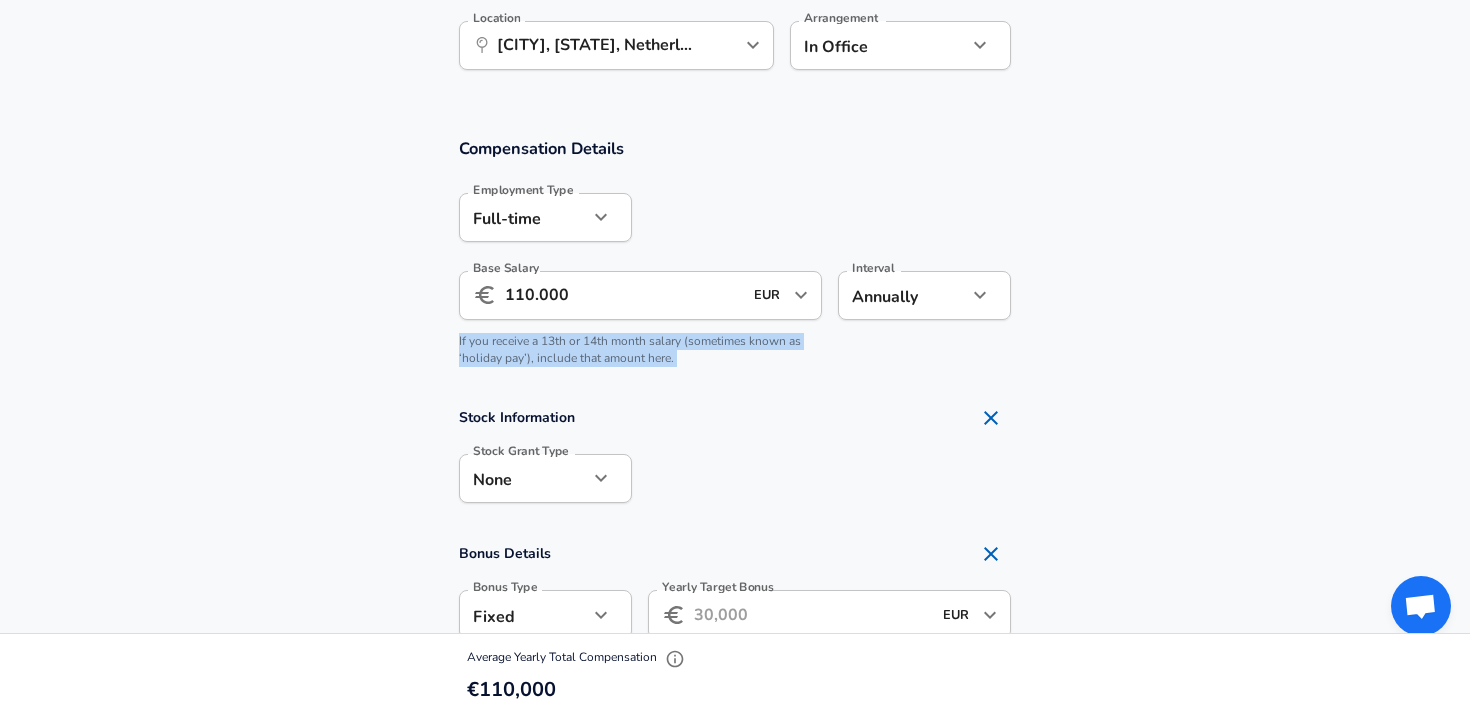 click on "If you receive a 13th or 14th month salary (sometimes known as ‘holiday pay’), include that amount here." at bounding box center [640, 350] 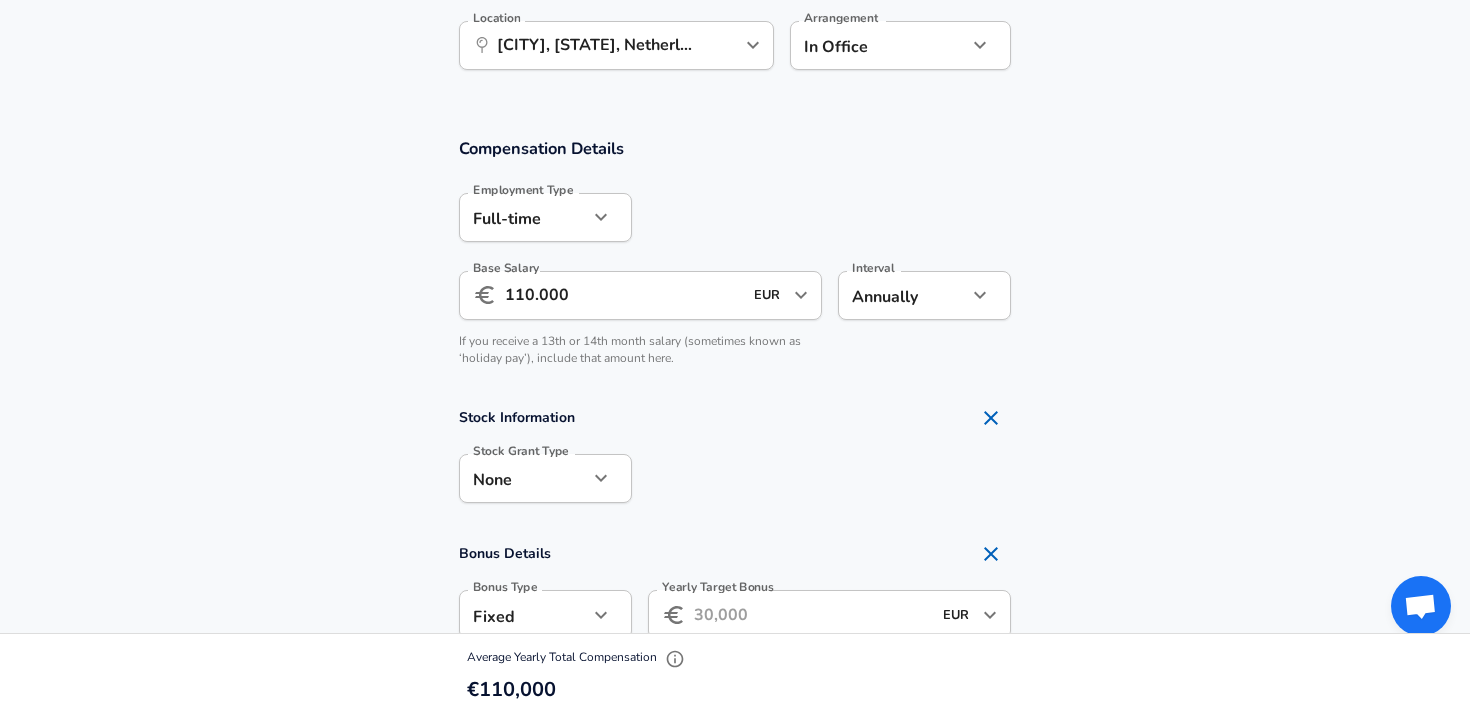click on "If you receive a 13th or 14th month salary (sometimes known as ‘holiday pay’), include that amount here." at bounding box center [640, 350] 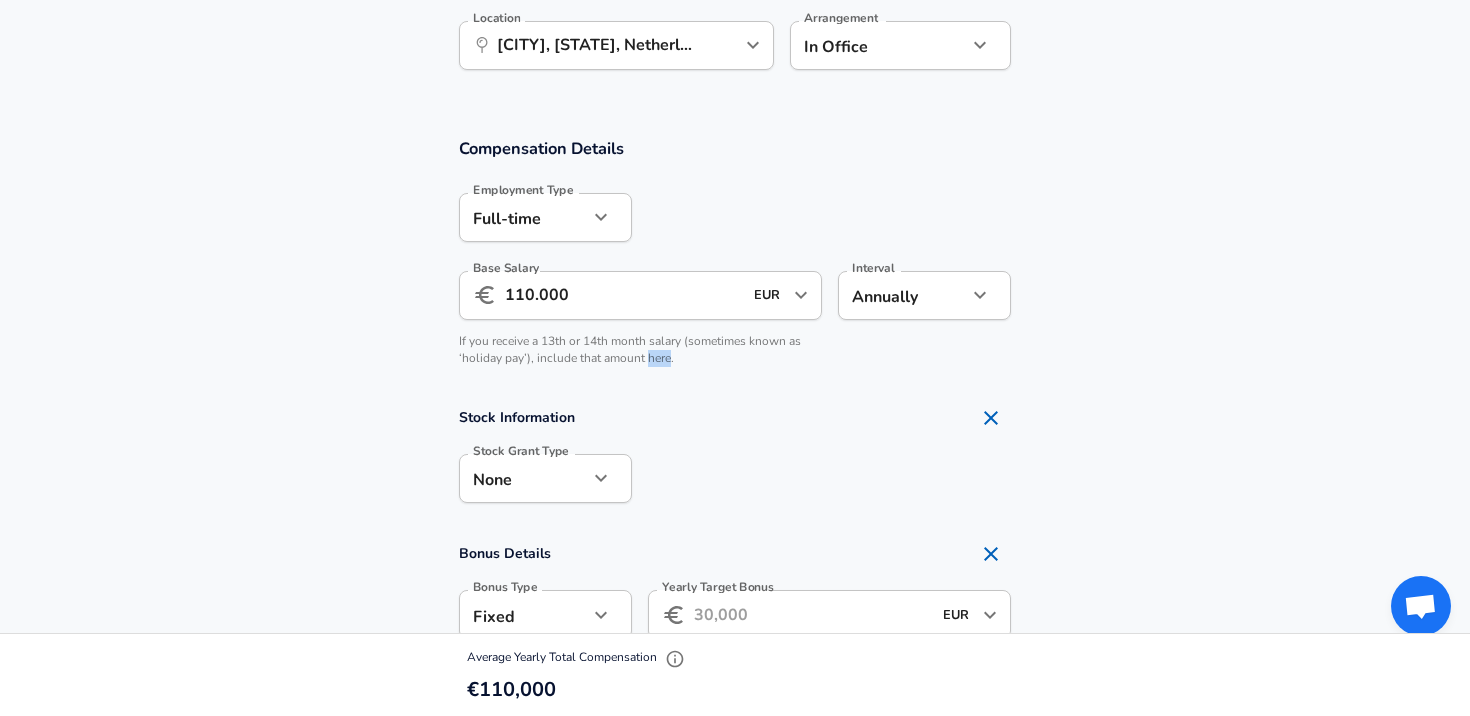 click on "If you receive a 13th or 14th month salary (sometimes known as ‘holiday pay’), include that amount here." at bounding box center (640, 350) 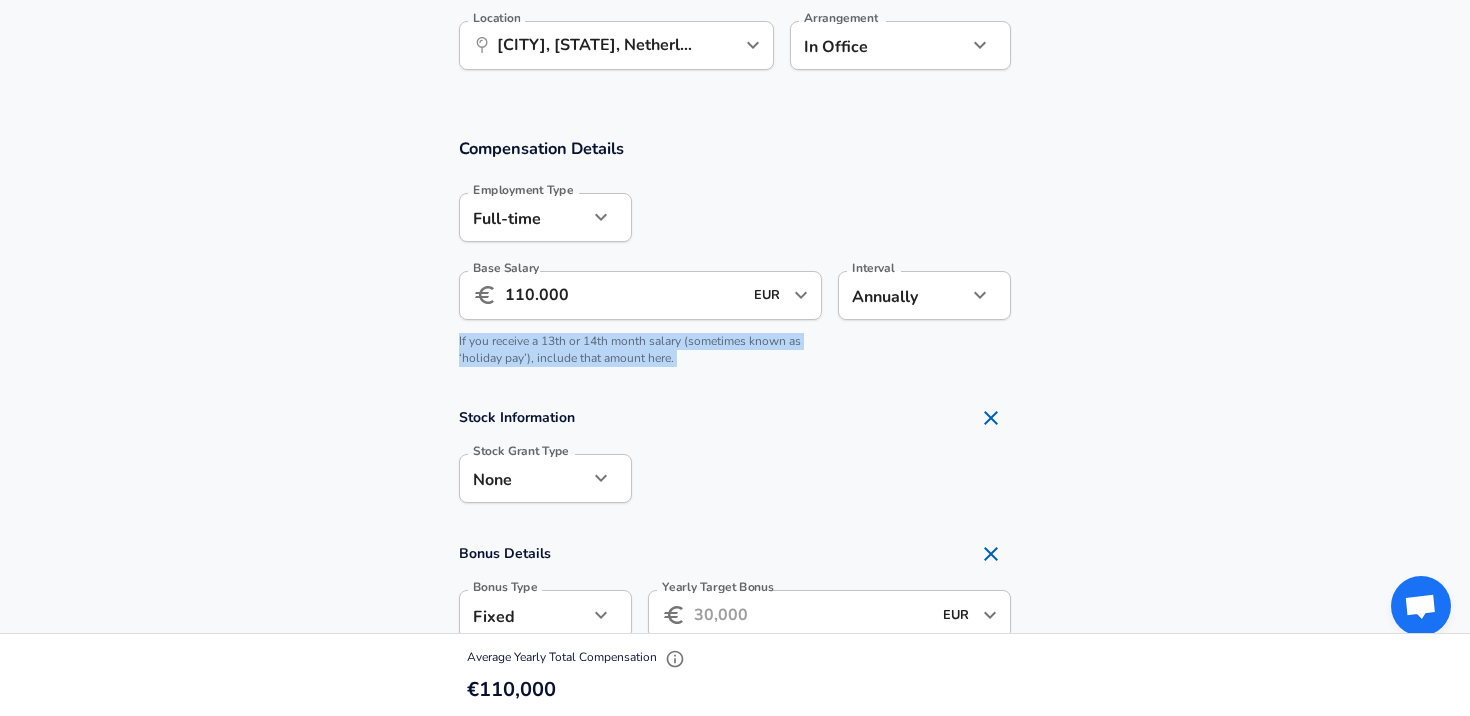 click on "If you receive a 13th or 14th month salary (sometimes known as ‘holiday pay’), include that amount here." at bounding box center (640, 350) 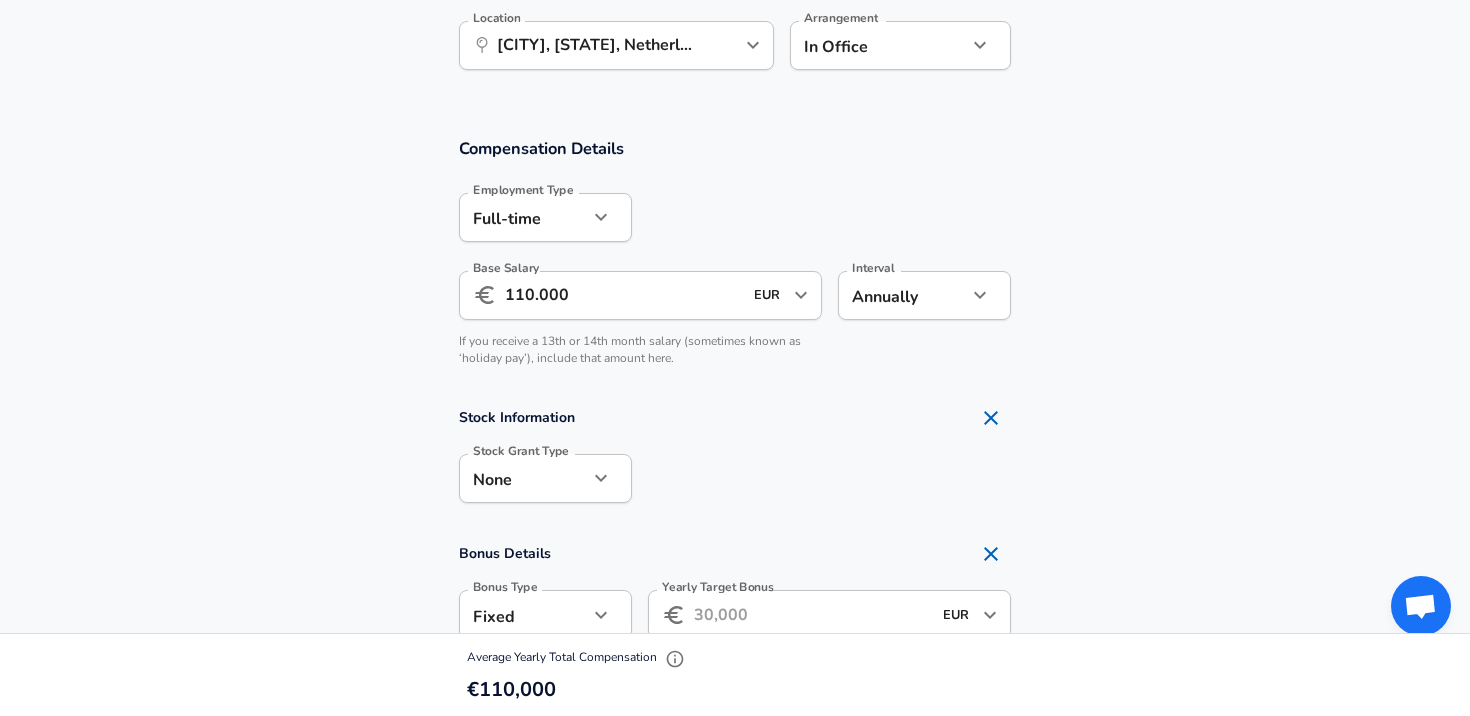 click on "If you receive a 13th or 14th month salary (sometimes known as ‘holiday pay’), include that amount here." at bounding box center [640, 350] 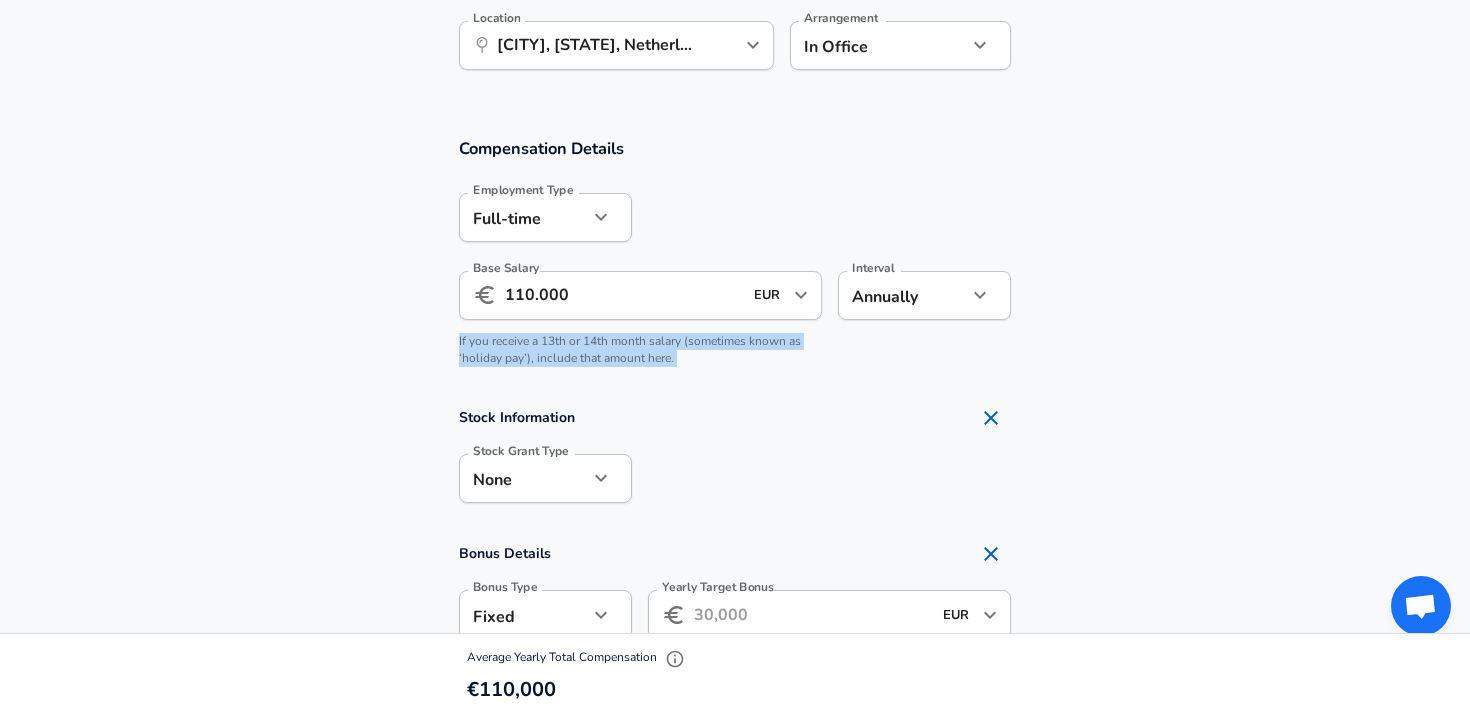 click on "If you receive a 13th or 14th month salary (sometimes known as ‘holiday pay’), include that amount here." at bounding box center [640, 350] 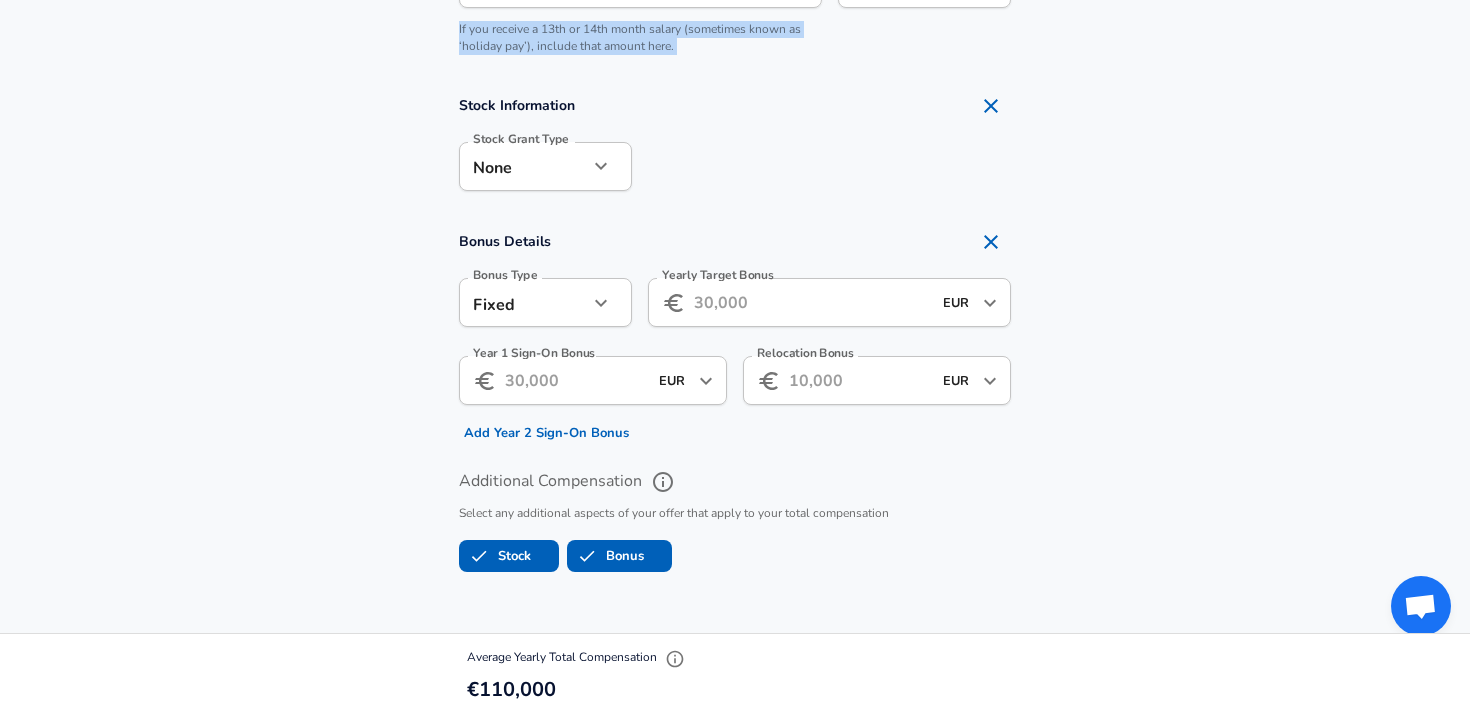 scroll, scrollTop: 1486, scrollLeft: 0, axis: vertical 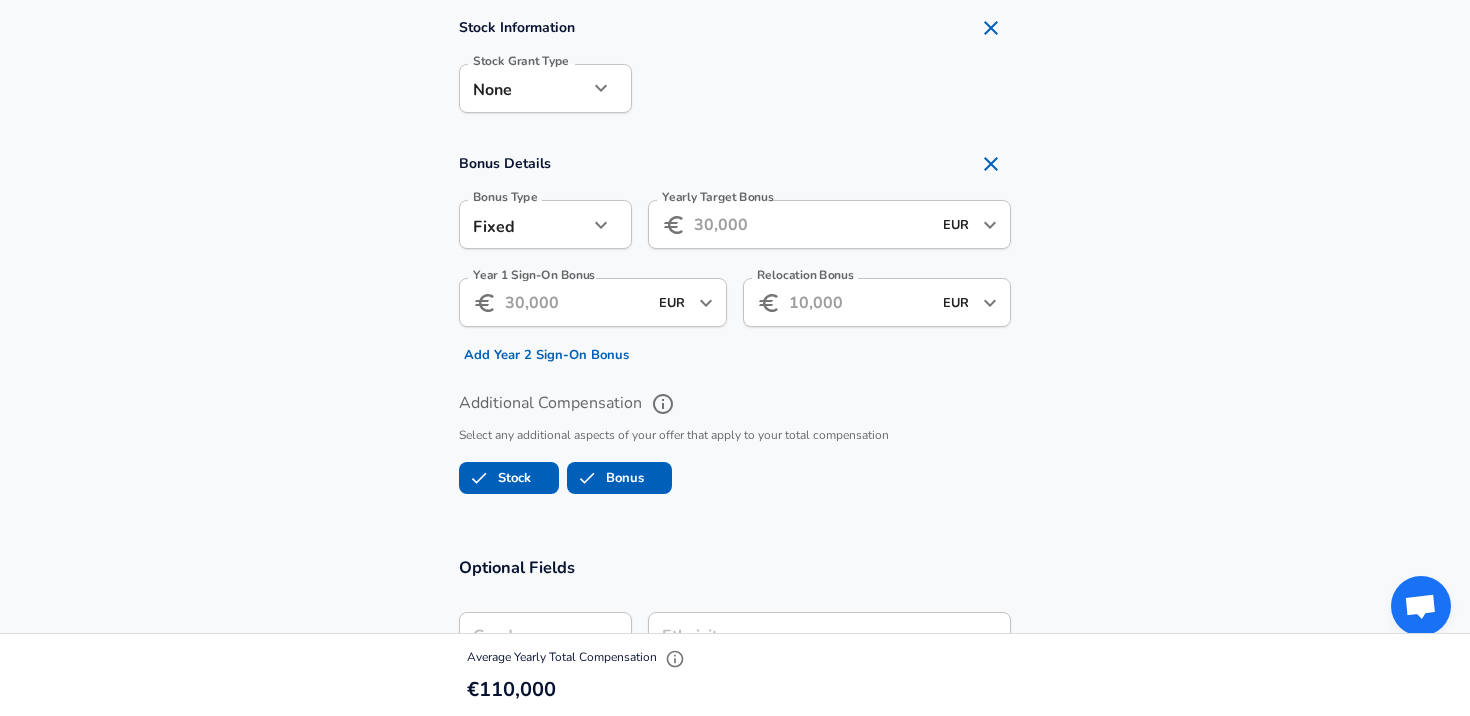 click 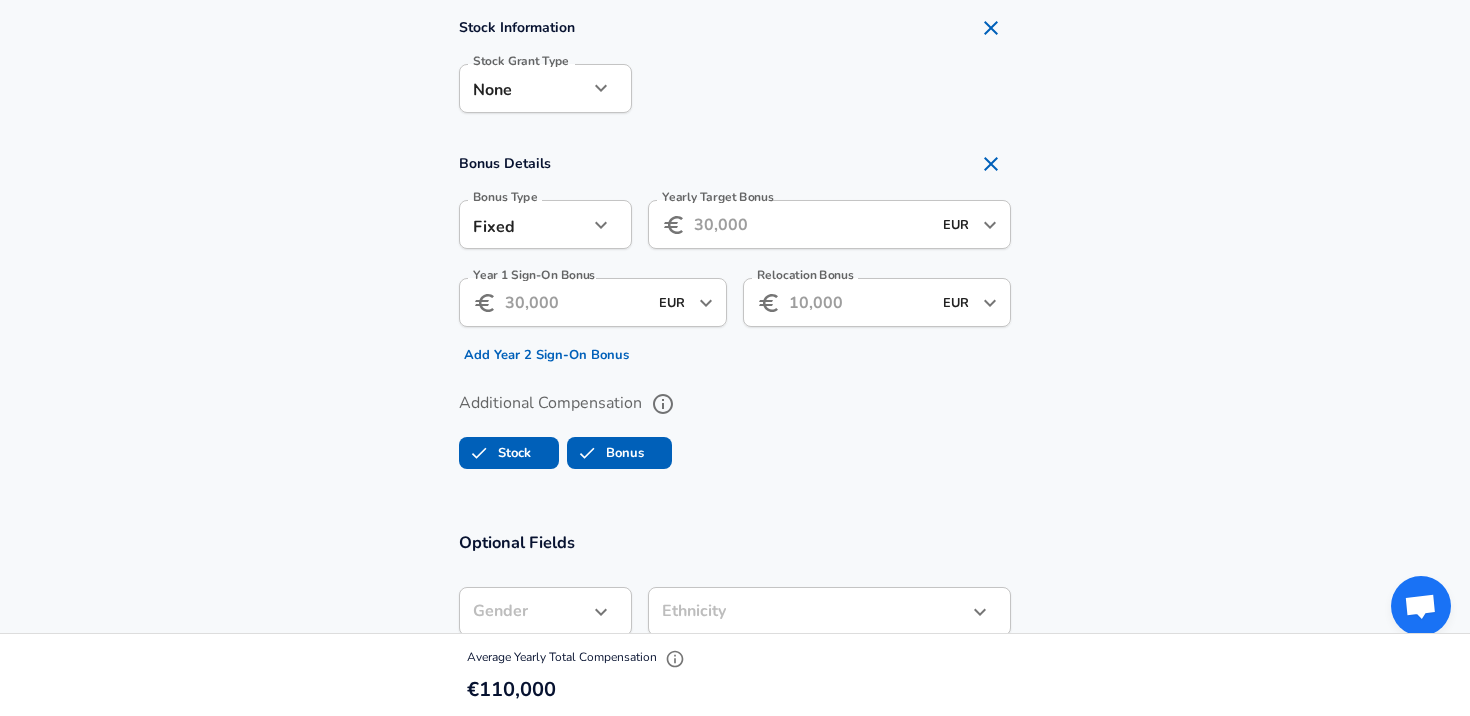 click 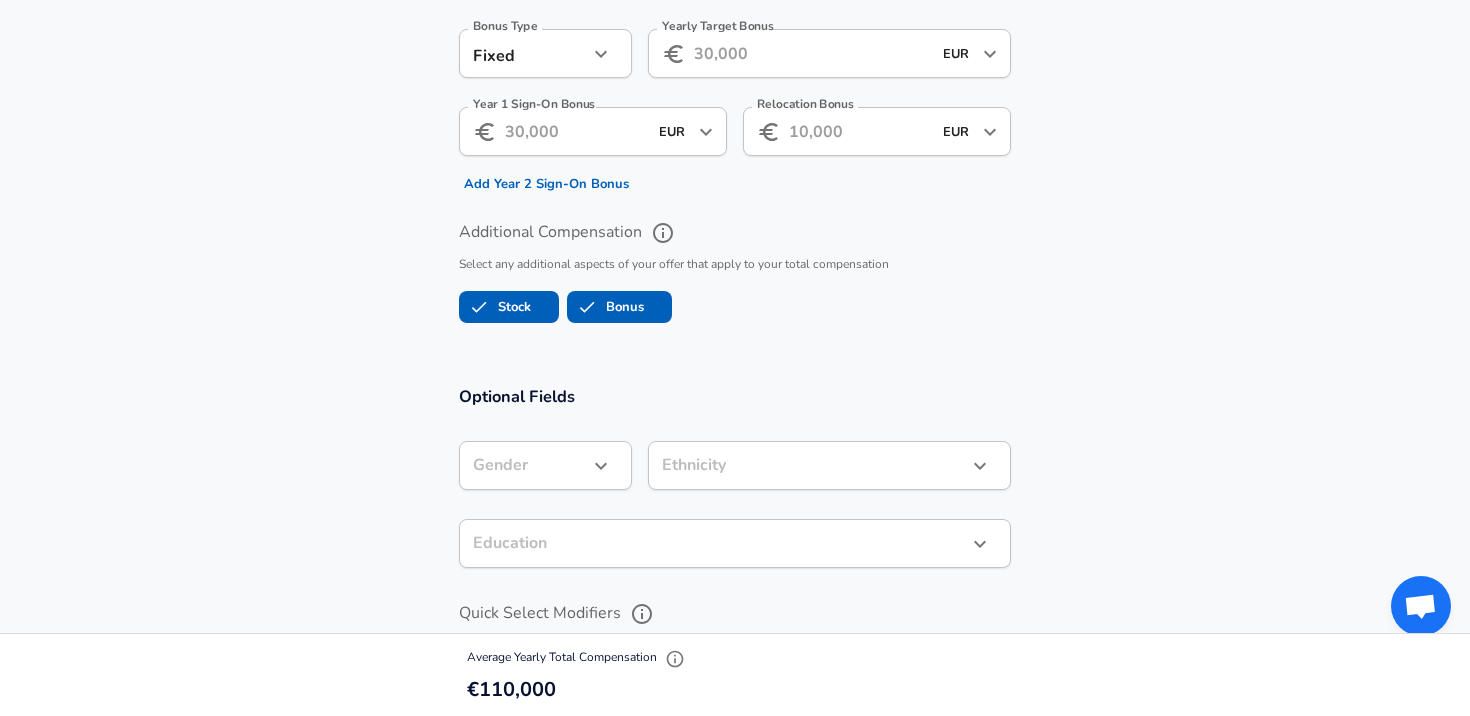 scroll, scrollTop: 1656, scrollLeft: 0, axis: vertical 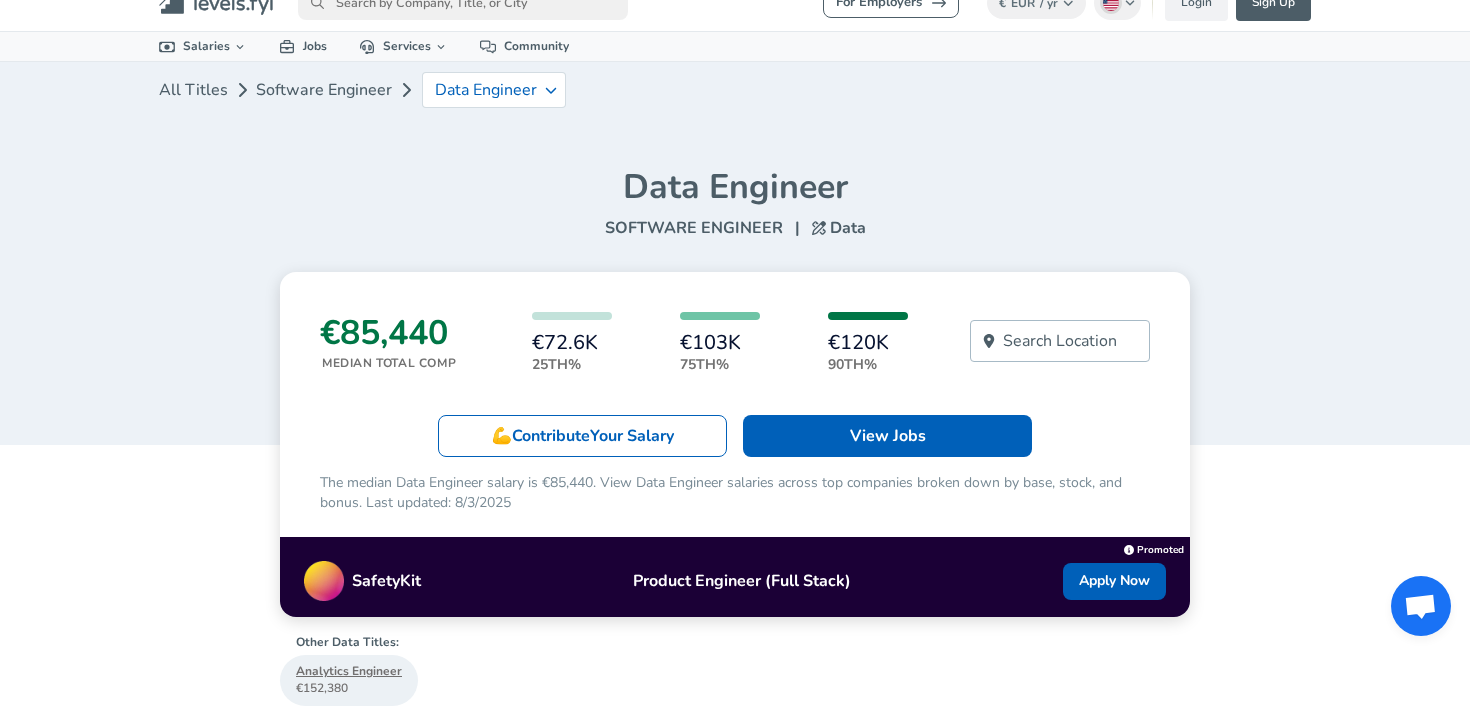 click on "Search Location" at bounding box center (1060, 341) 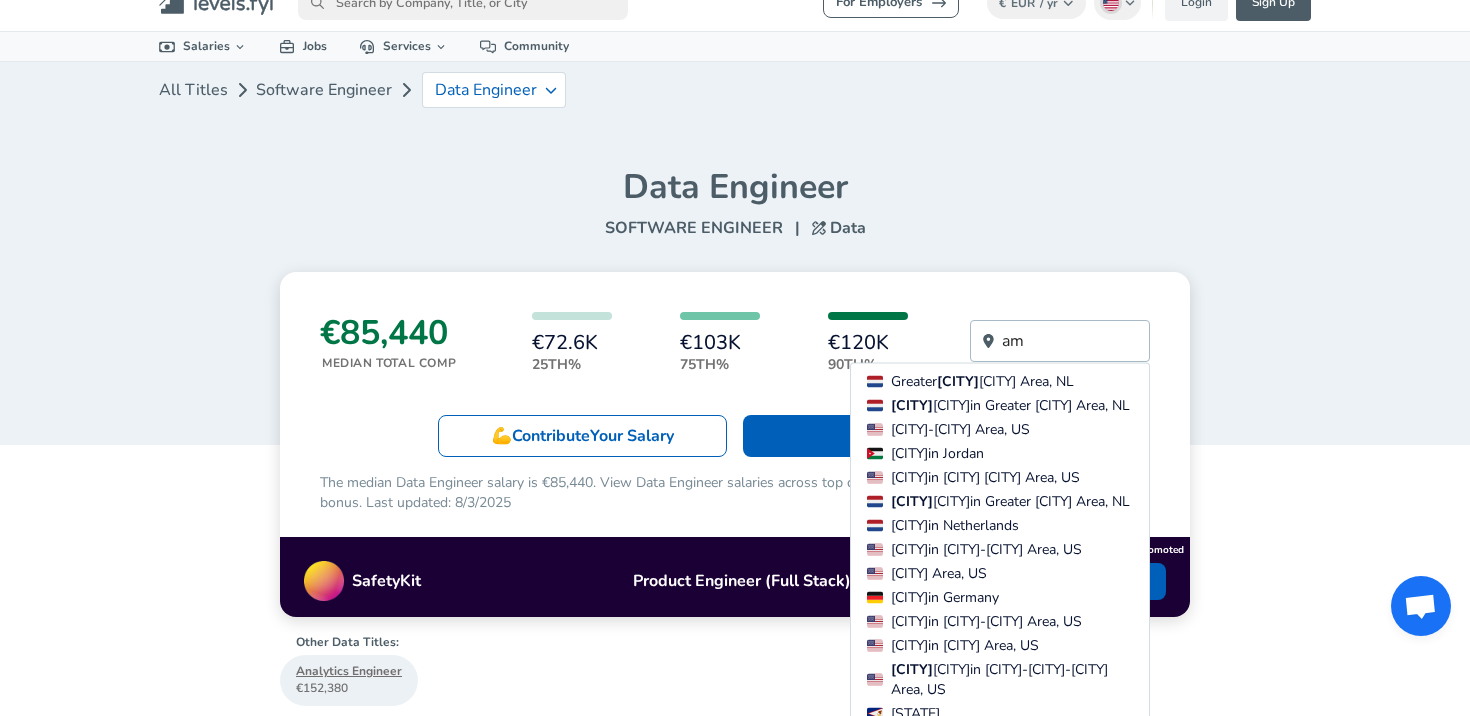 type on "ams" 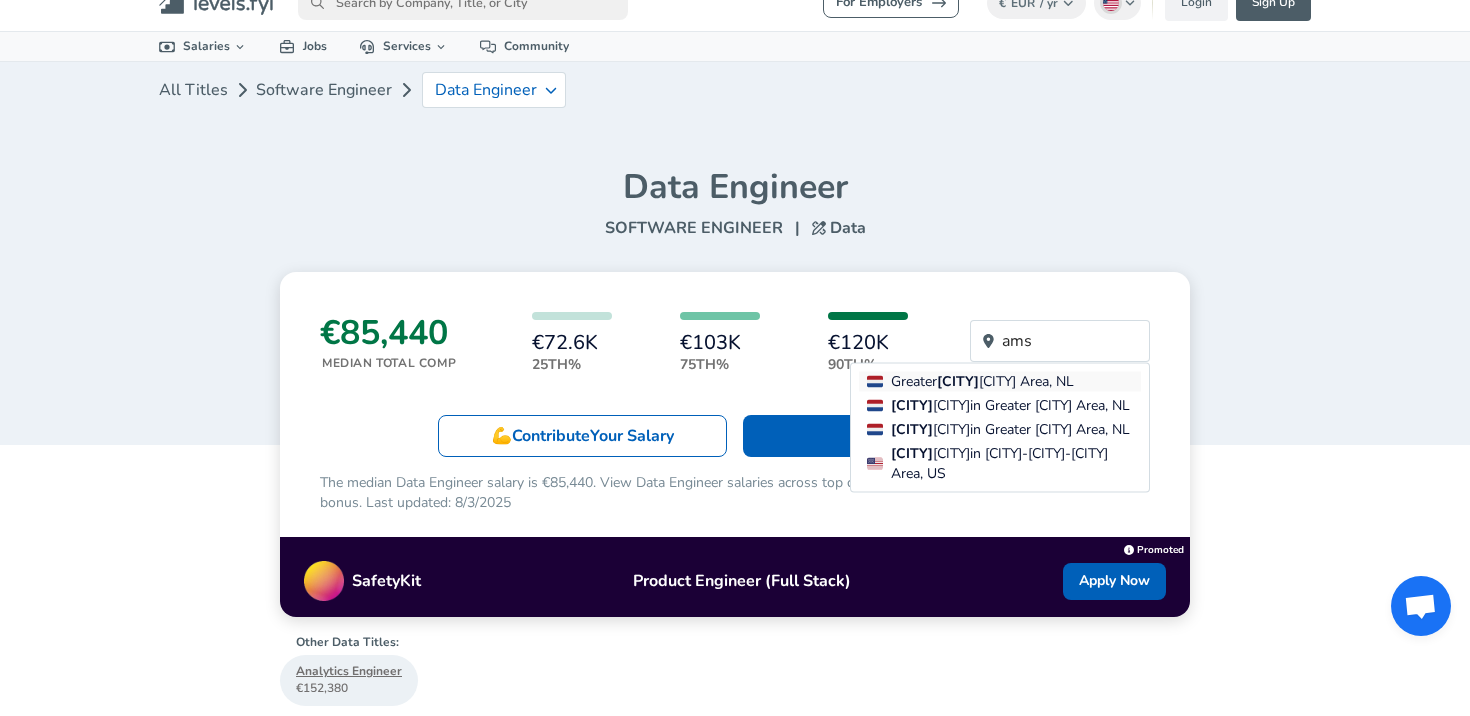 click on "[CITY]" at bounding box center (958, 381) 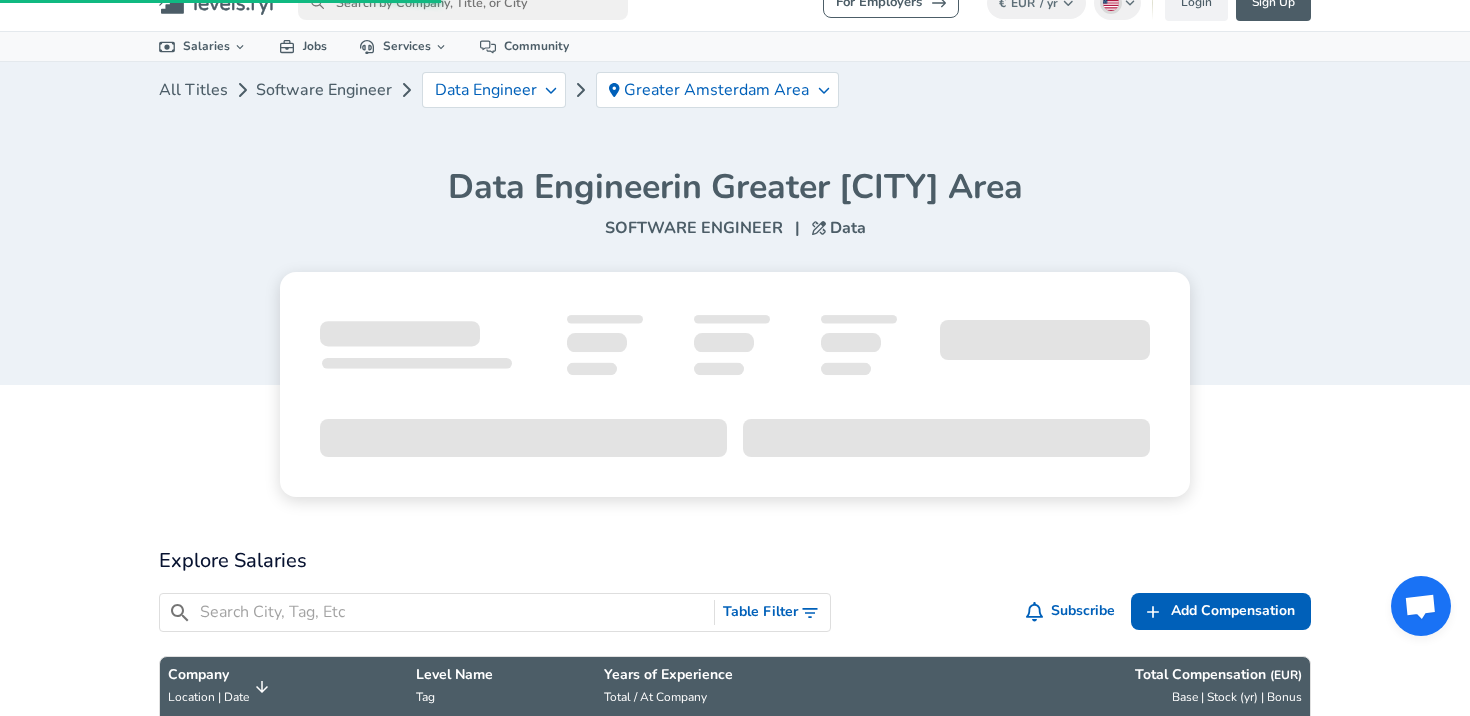scroll, scrollTop: 0, scrollLeft: 0, axis: both 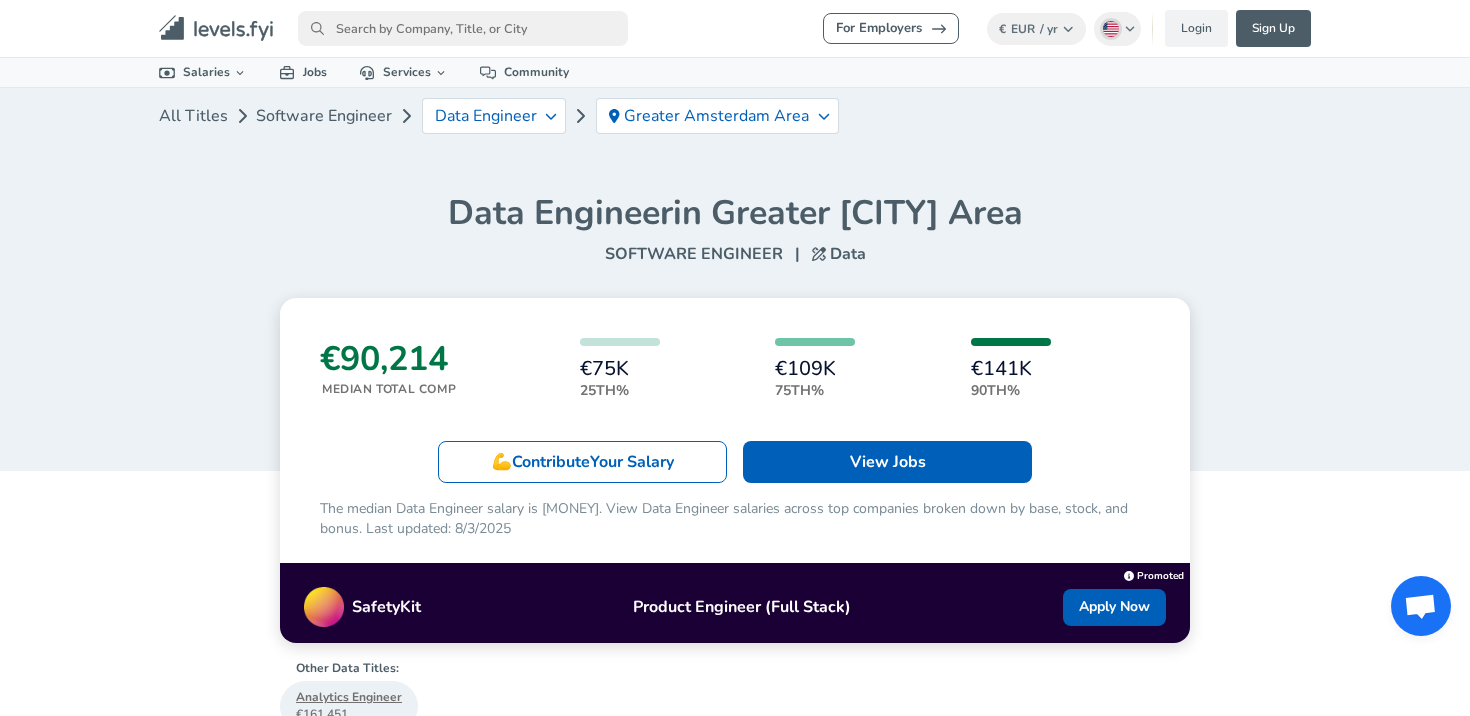 click on "€90,214" at bounding box center (388, 359) 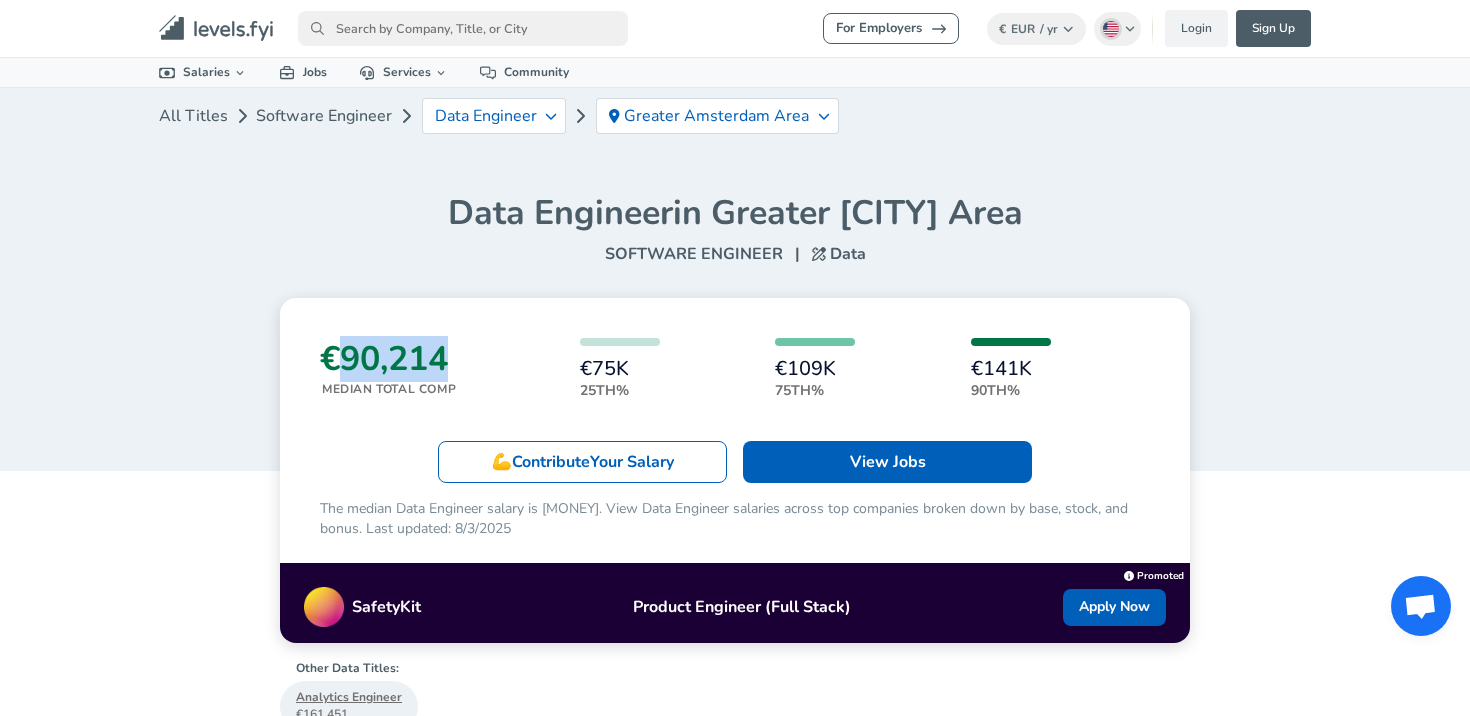 click on "€90,214" at bounding box center (388, 359) 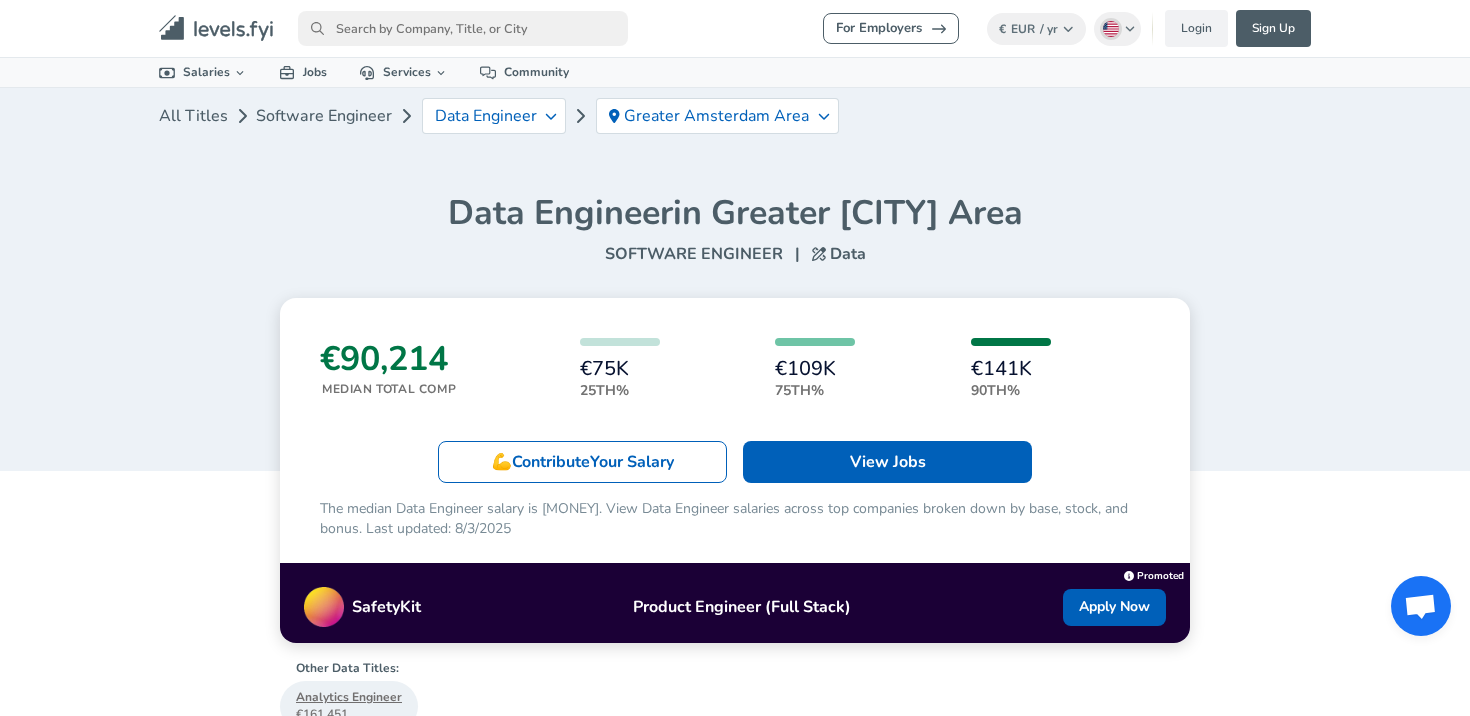 click on "€109K 75th%" at bounding box center [815, 369] 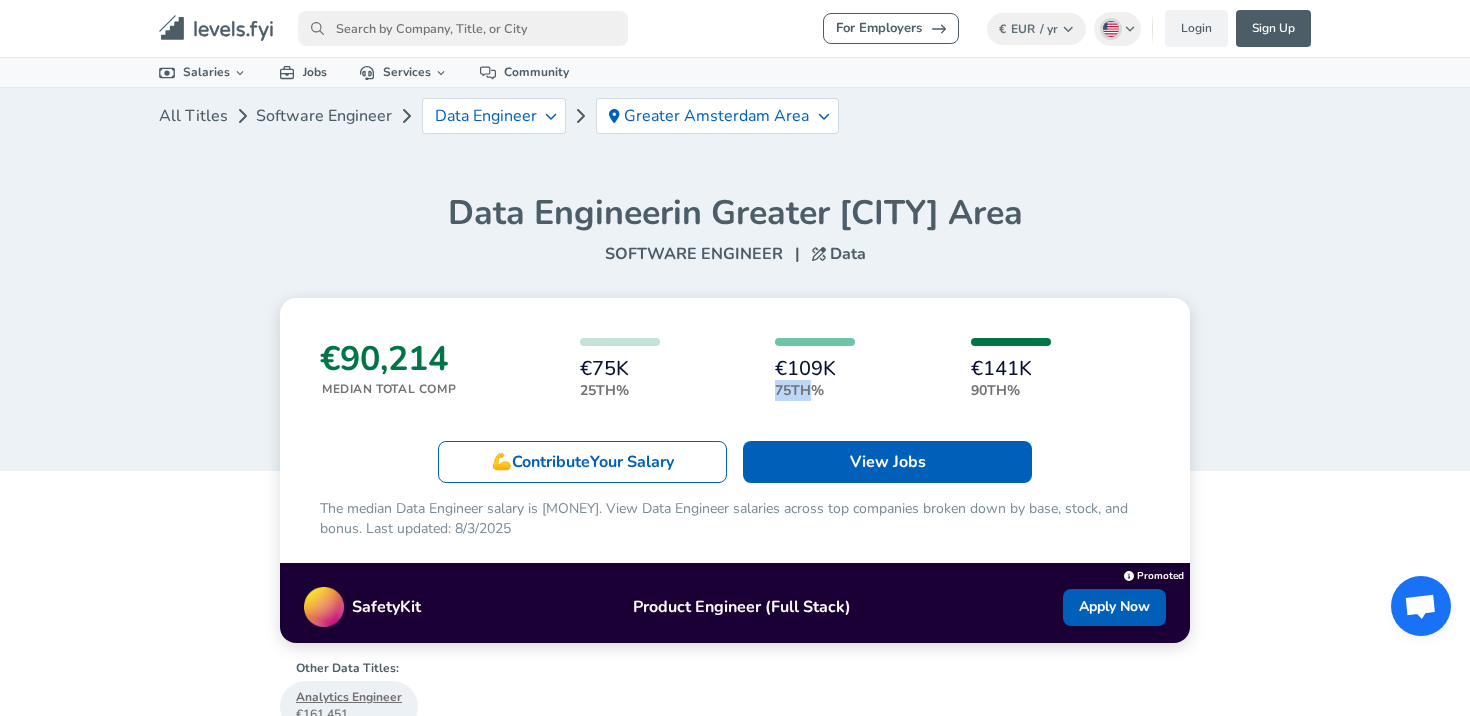 click on "75th%" at bounding box center (815, 390) 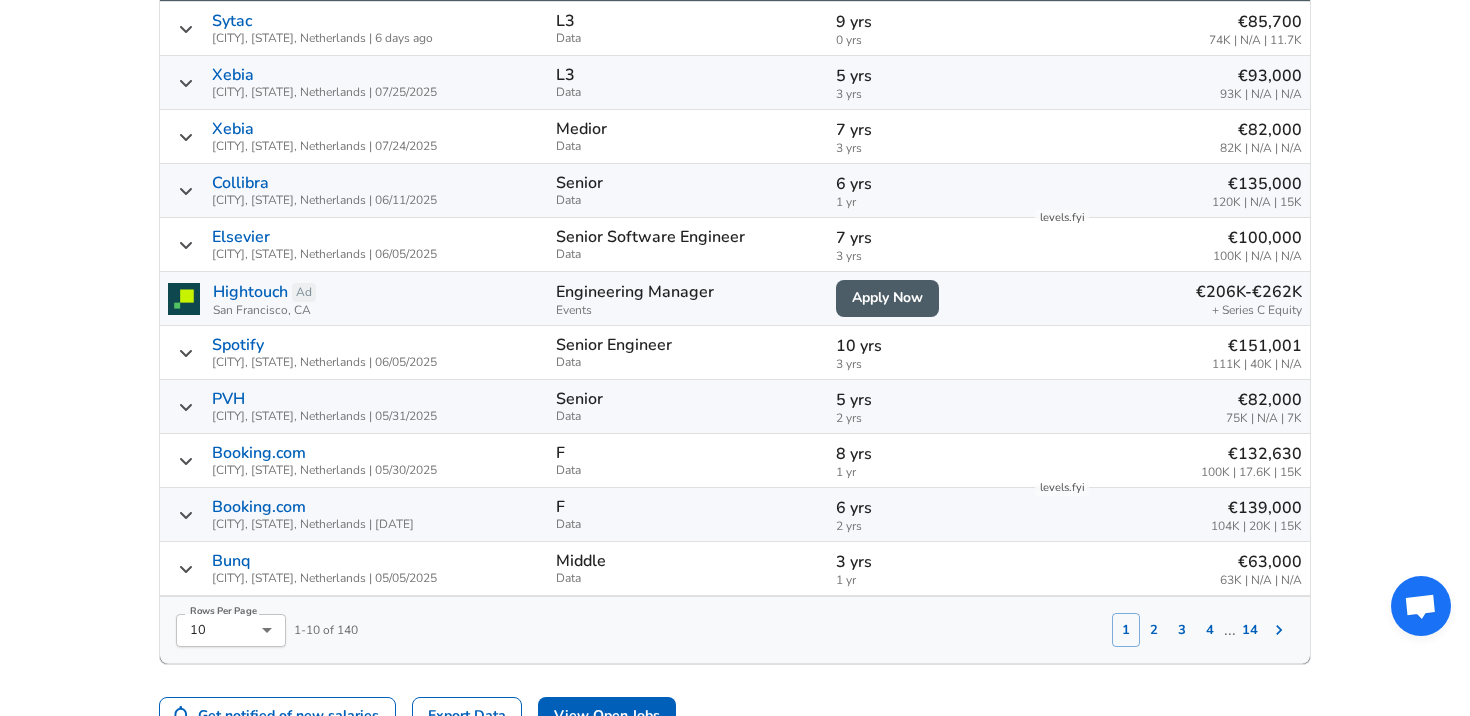 scroll, scrollTop: 945, scrollLeft: 0, axis: vertical 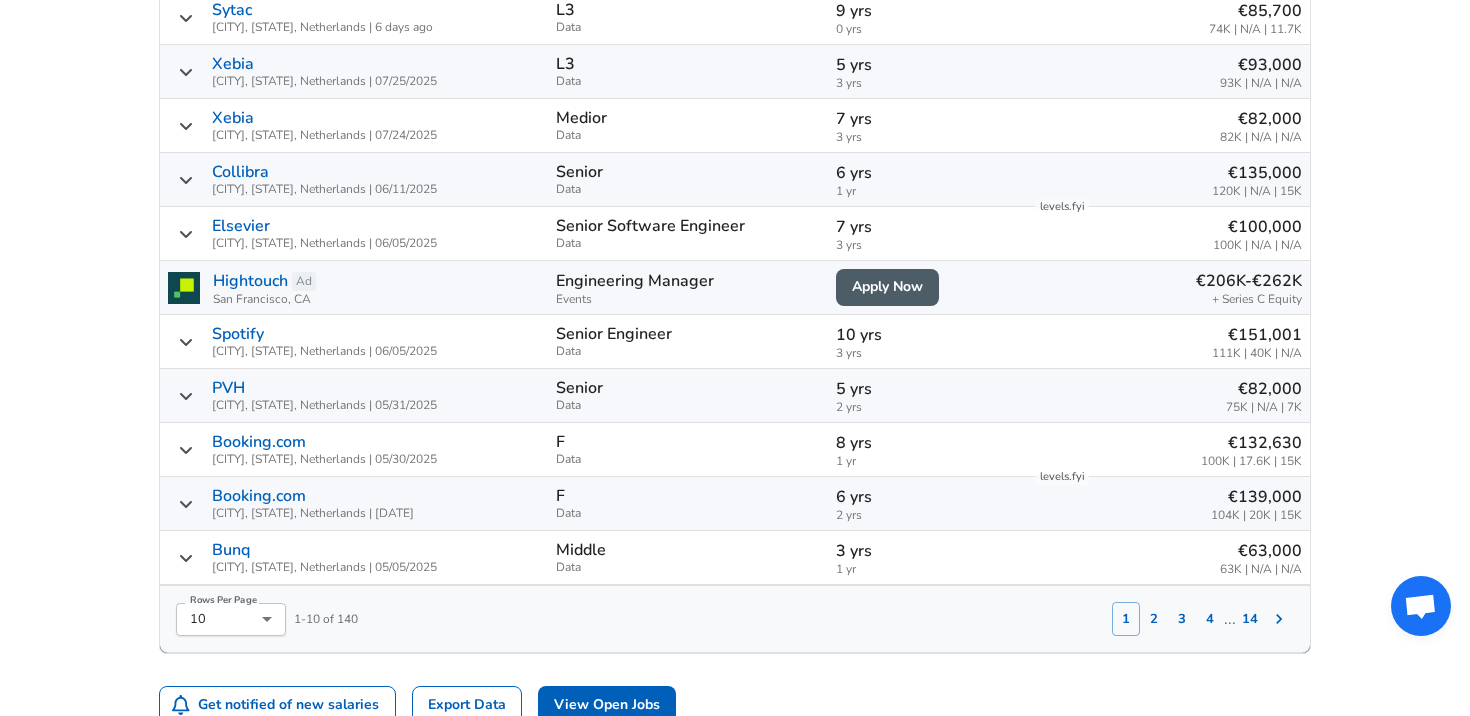click on "Data" at bounding box center (687, 243) 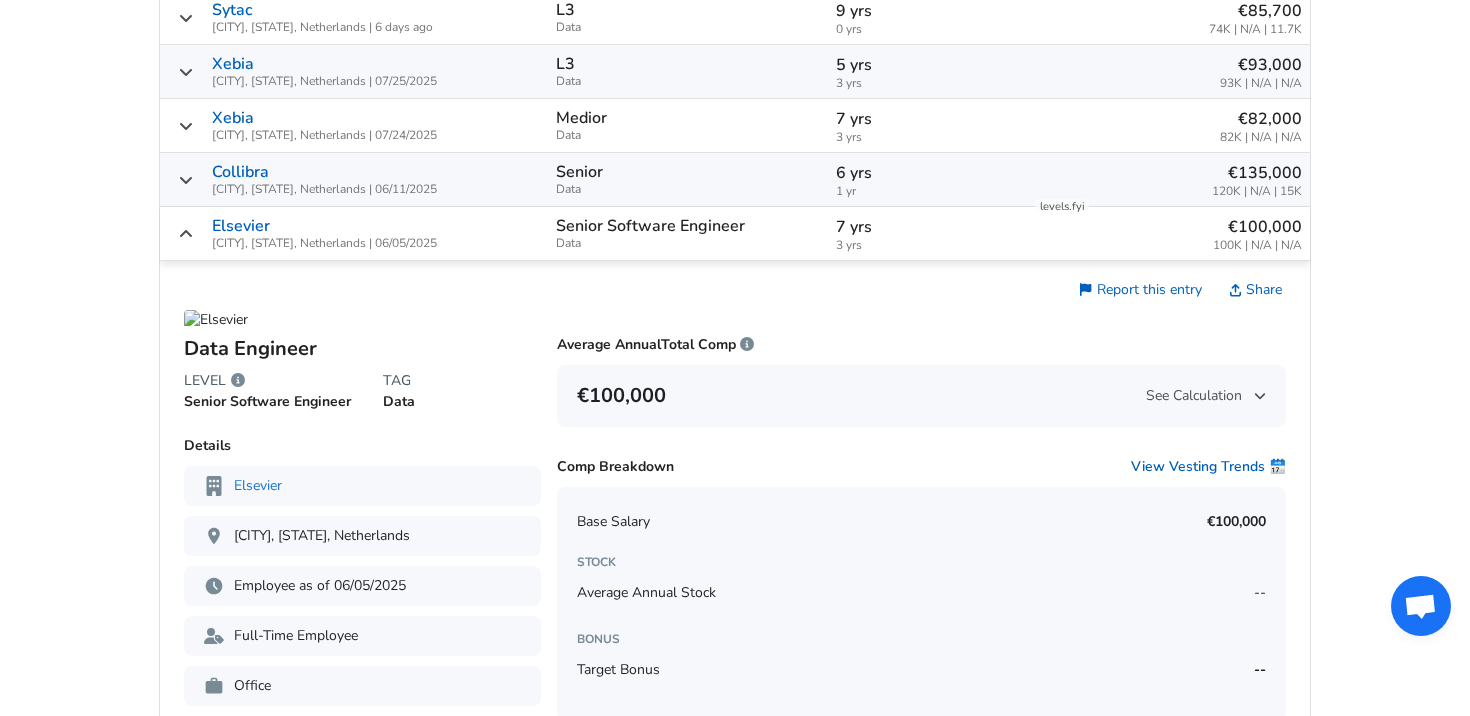 click on "Senior Software Engineer" at bounding box center [650, 226] 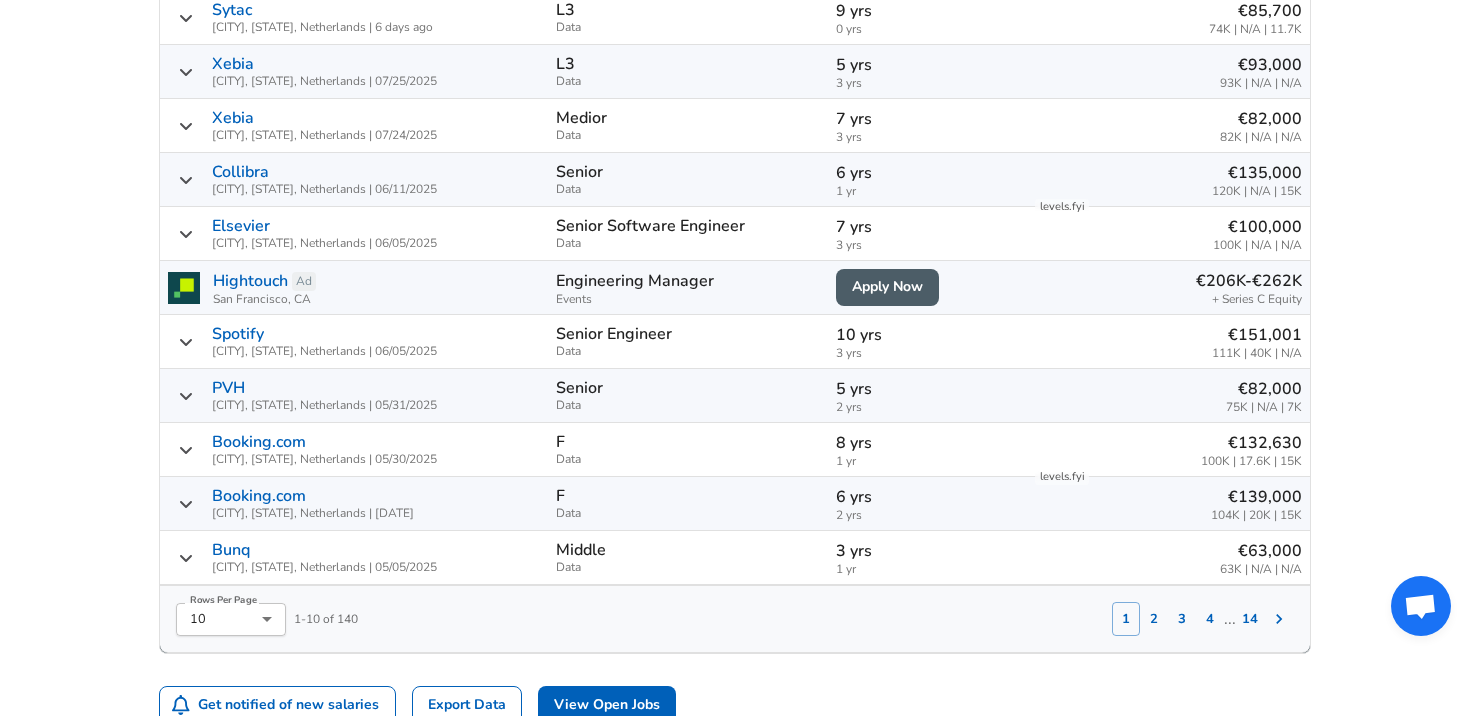 click on "F Data" at bounding box center [687, 450] 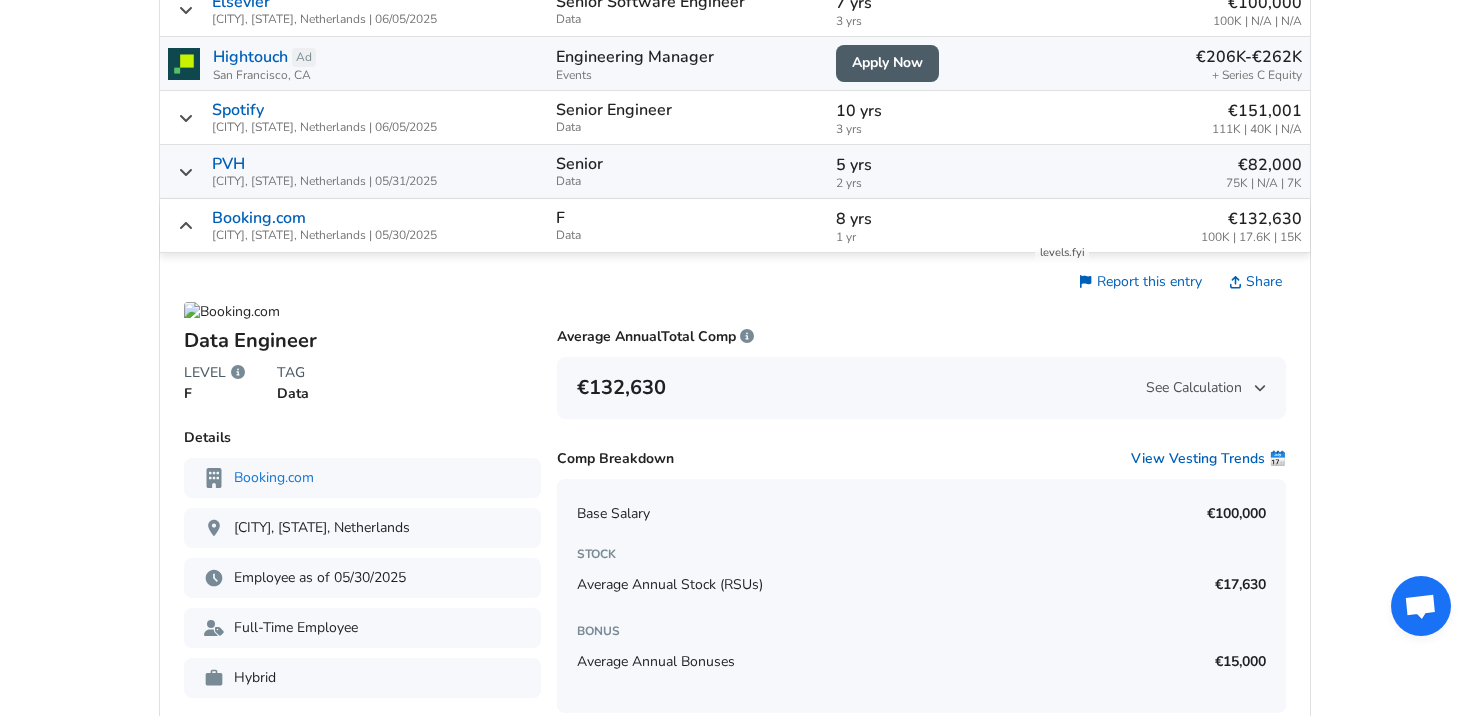scroll, scrollTop: 1164, scrollLeft: 0, axis: vertical 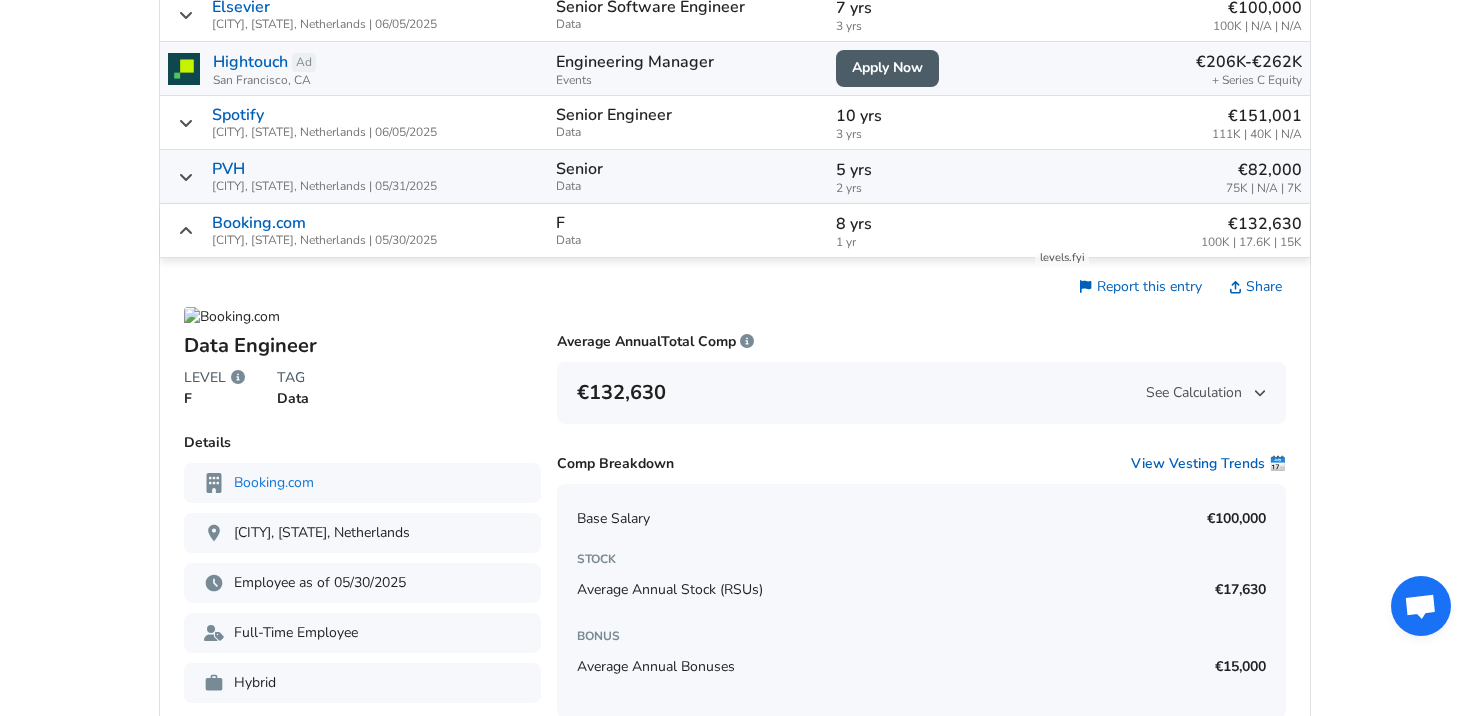 click on "Data" at bounding box center [687, 240] 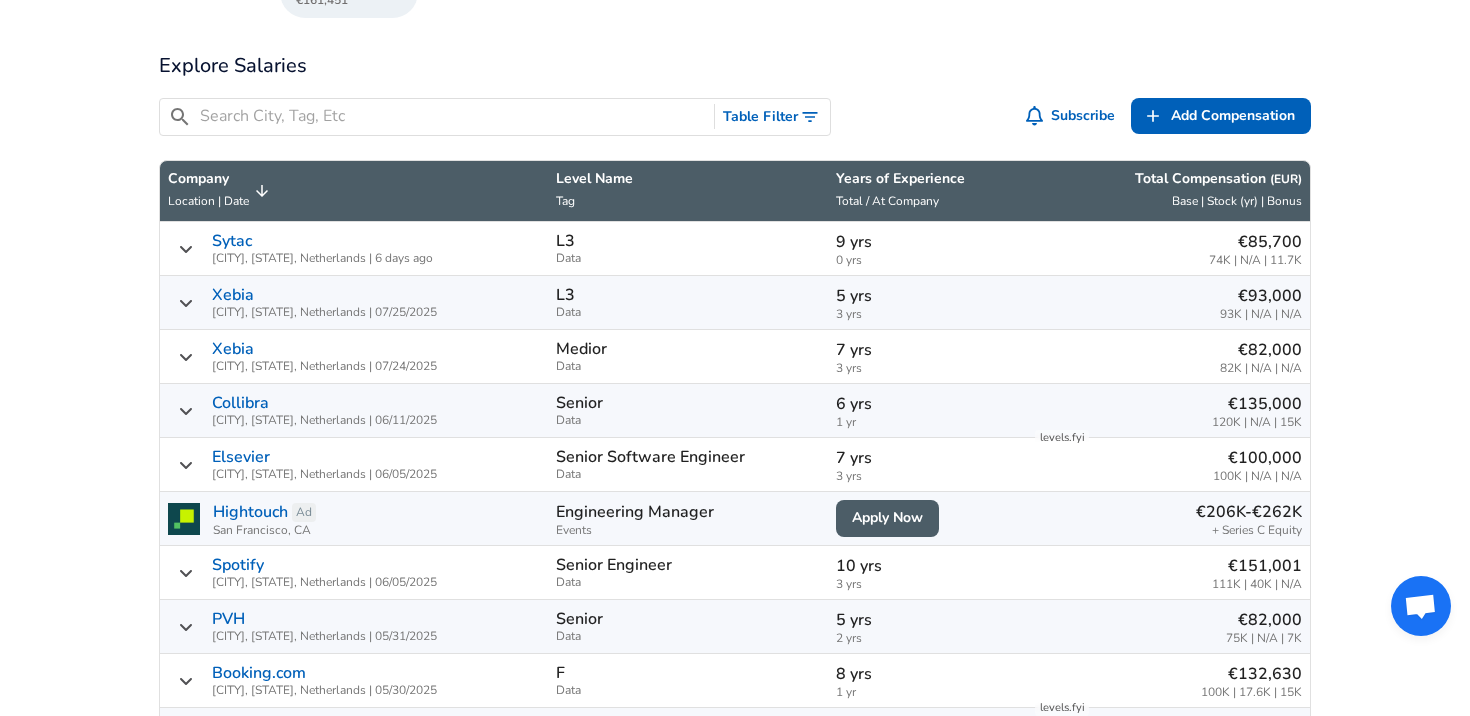 scroll, scrollTop: 713, scrollLeft: 0, axis: vertical 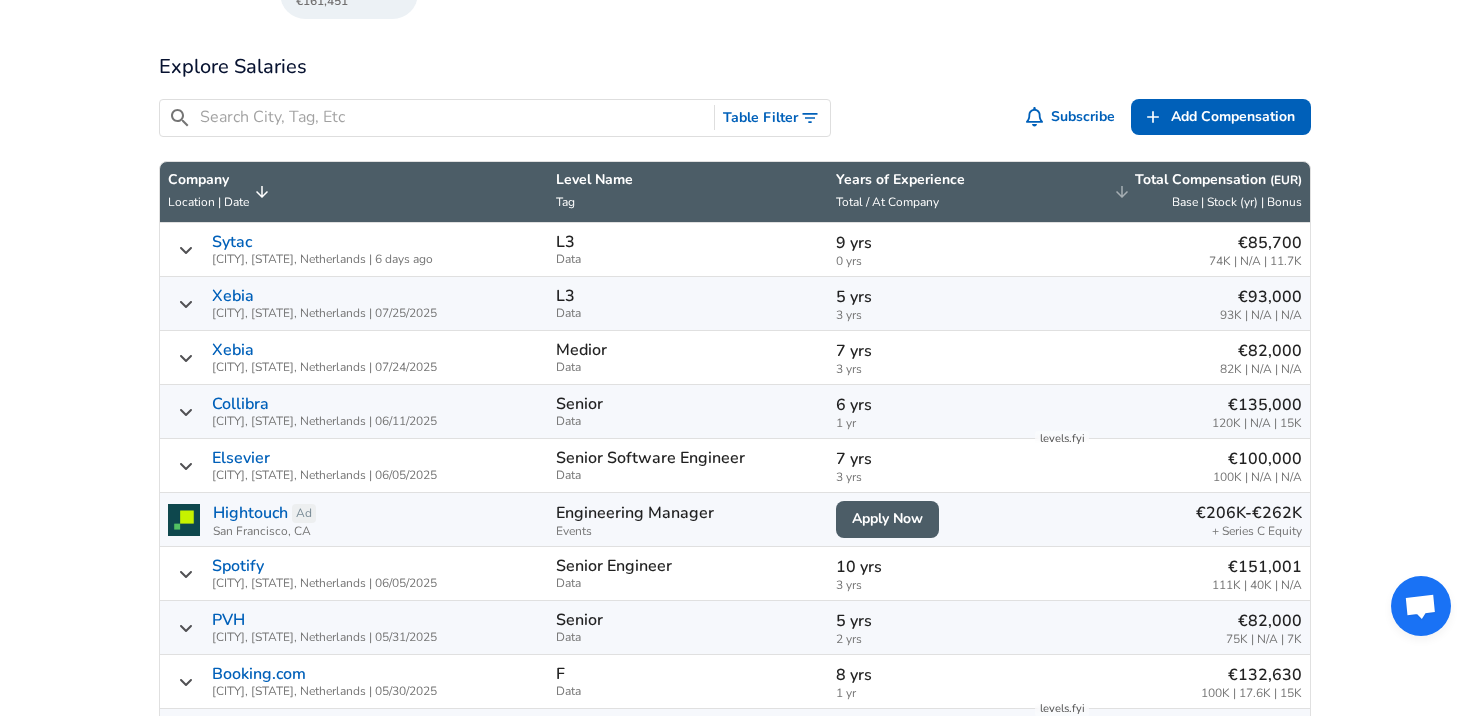 click on "Total Compensation   ( EUR )" at bounding box center [1218, 180] 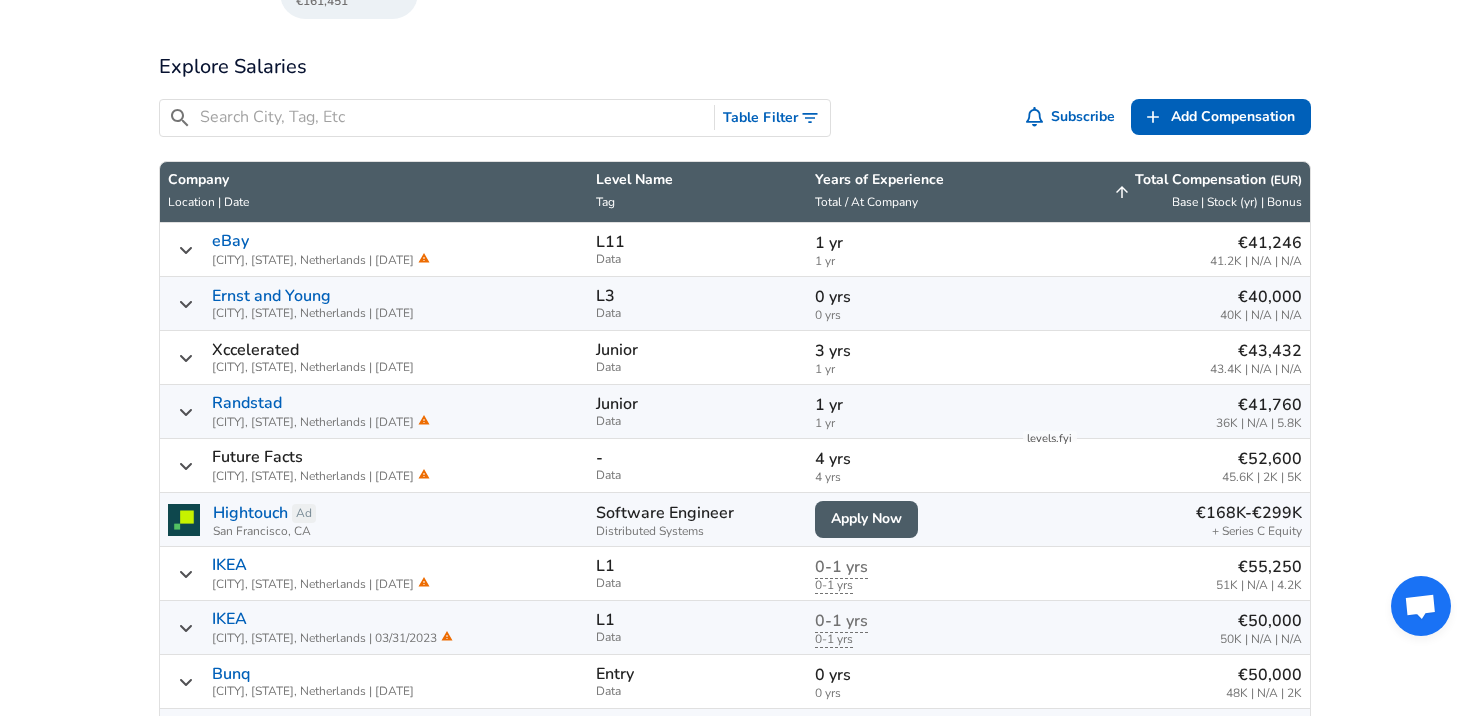 click on "Total Compensation   ( EUR )" at bounding box center (1218, 180) 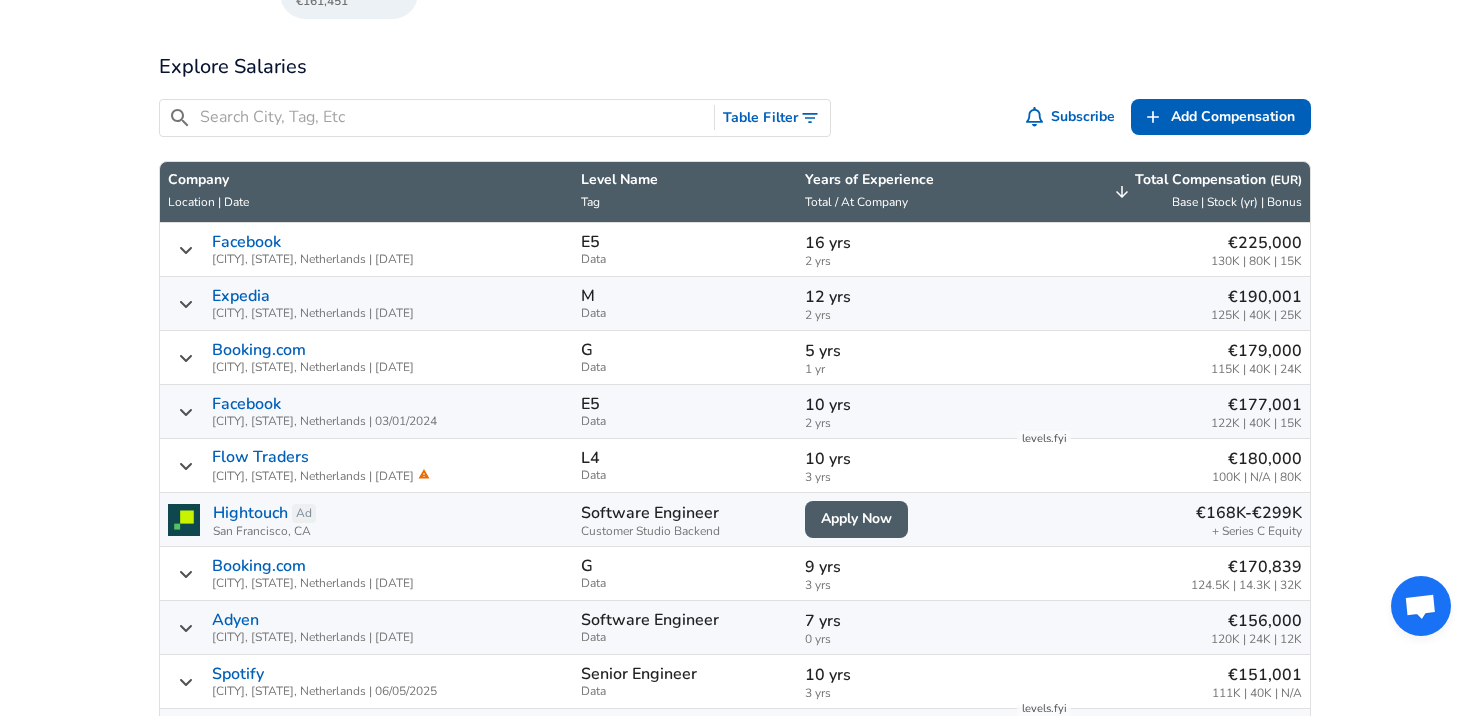 click on "Facebook   [CITY], [STATE], Netherlands   |   [DATE]" at bounding box center [366, 249] 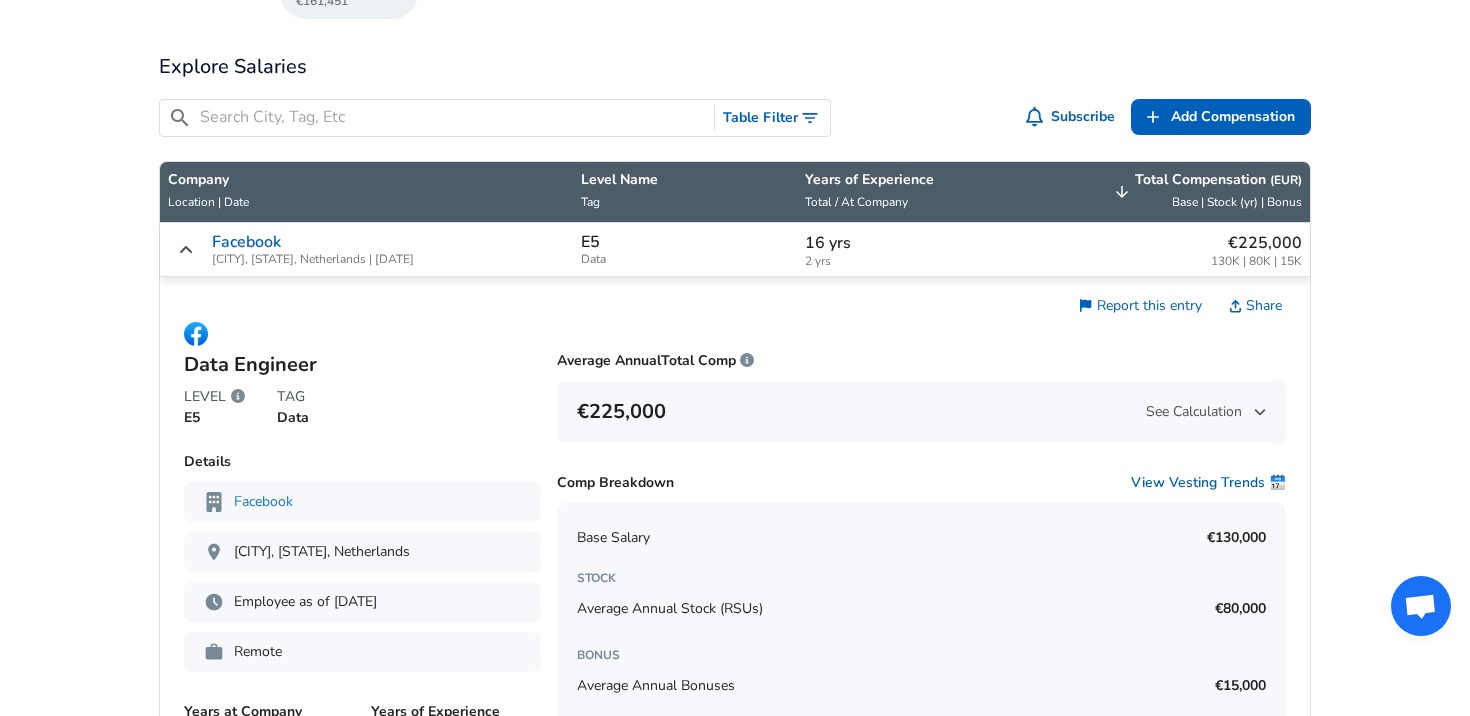 click on "Facebook   [CITY], [STATE], Netherlands   |   [DATE]" at bounding box center (366, 249) 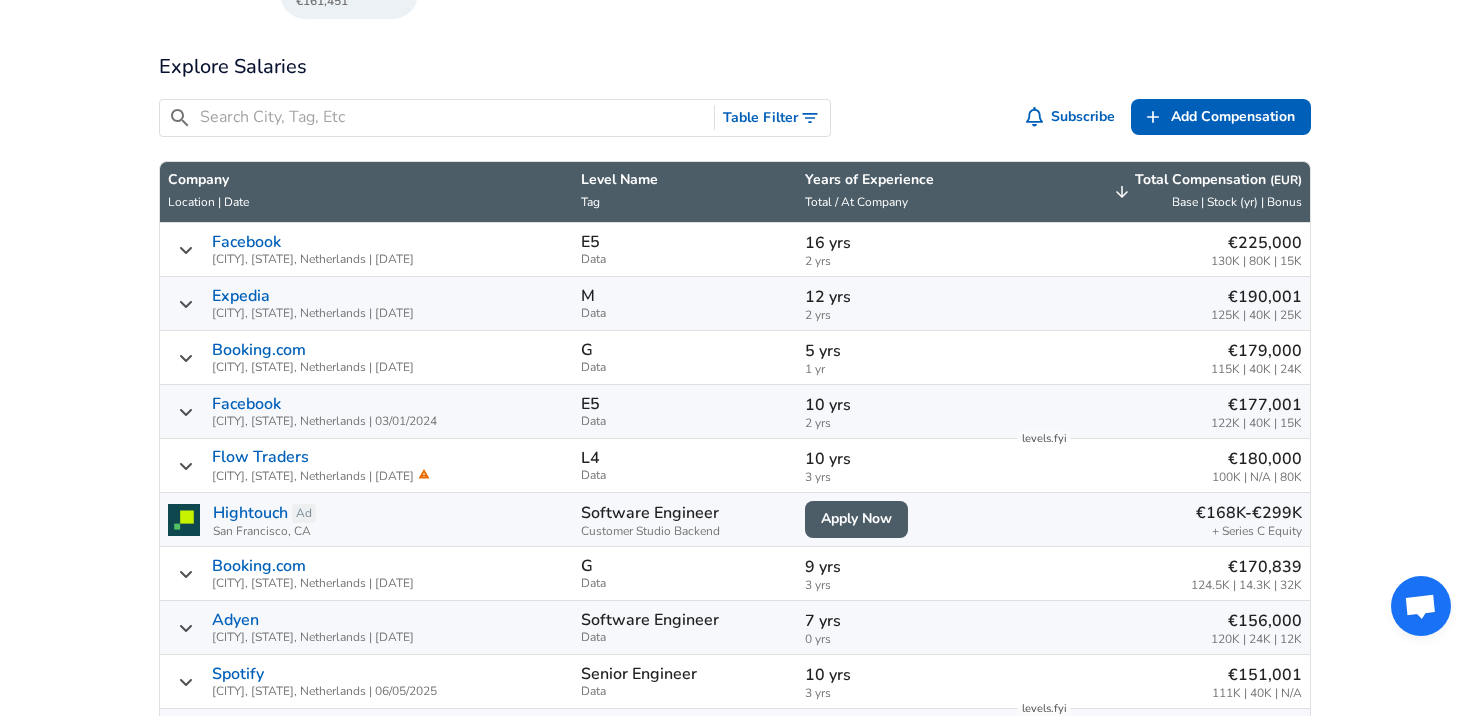 click on "Expedia   [CITY], [STATE], Netherlands   |   [DATE]" at bounding box center (366, 303) 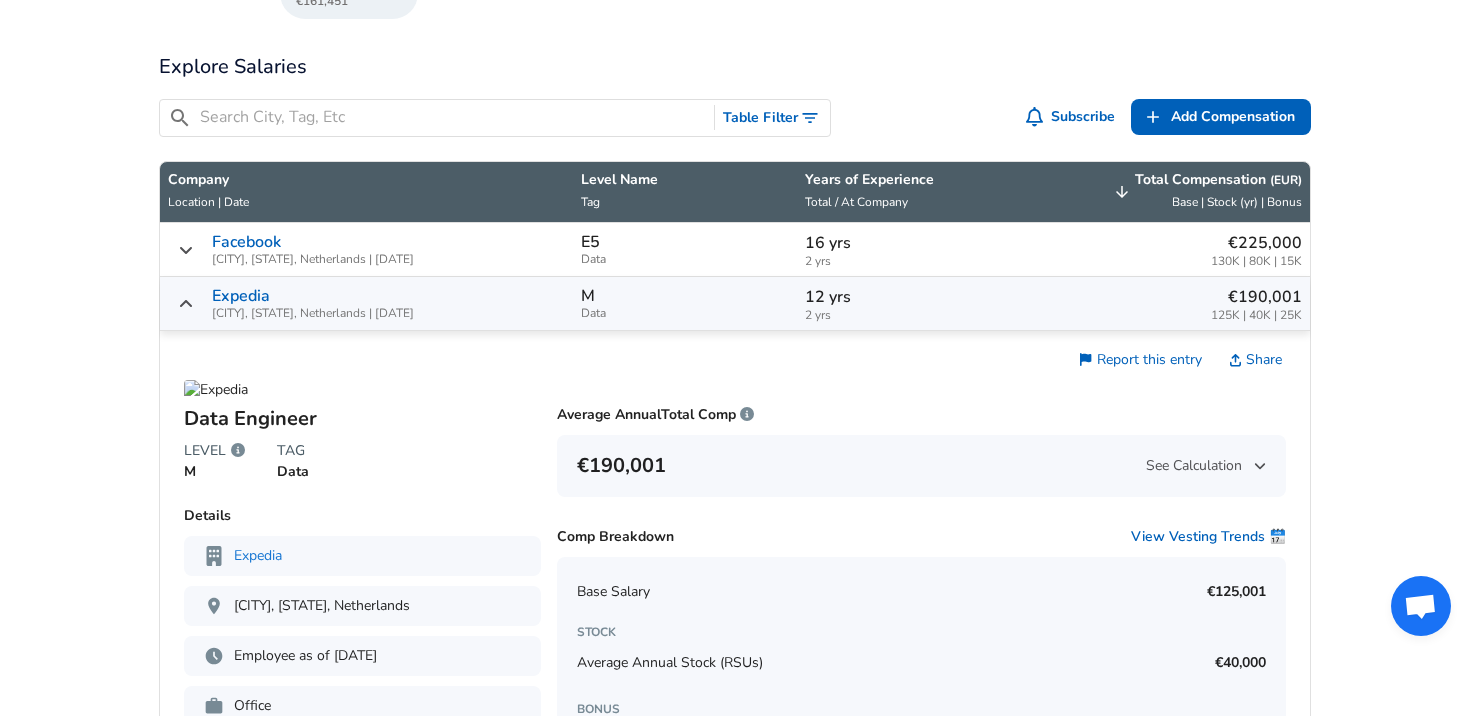 click on "Expedia   [CITY], [STATE], Netherlands   |   [DATE]" at bounding box center [366, 303] 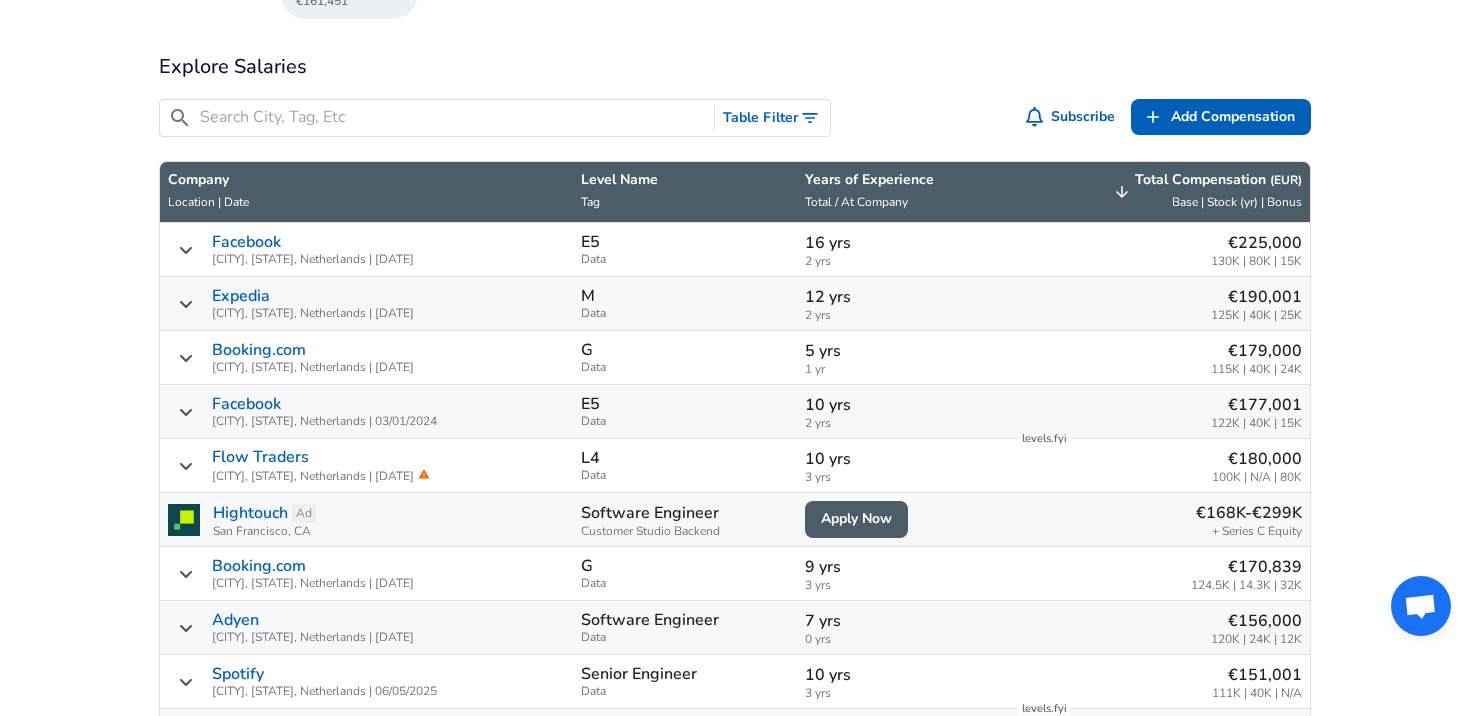 click on "Expedia   [CITY], [STATE], Netherlands   |   [DATE]" at bounding box center [366, 303] 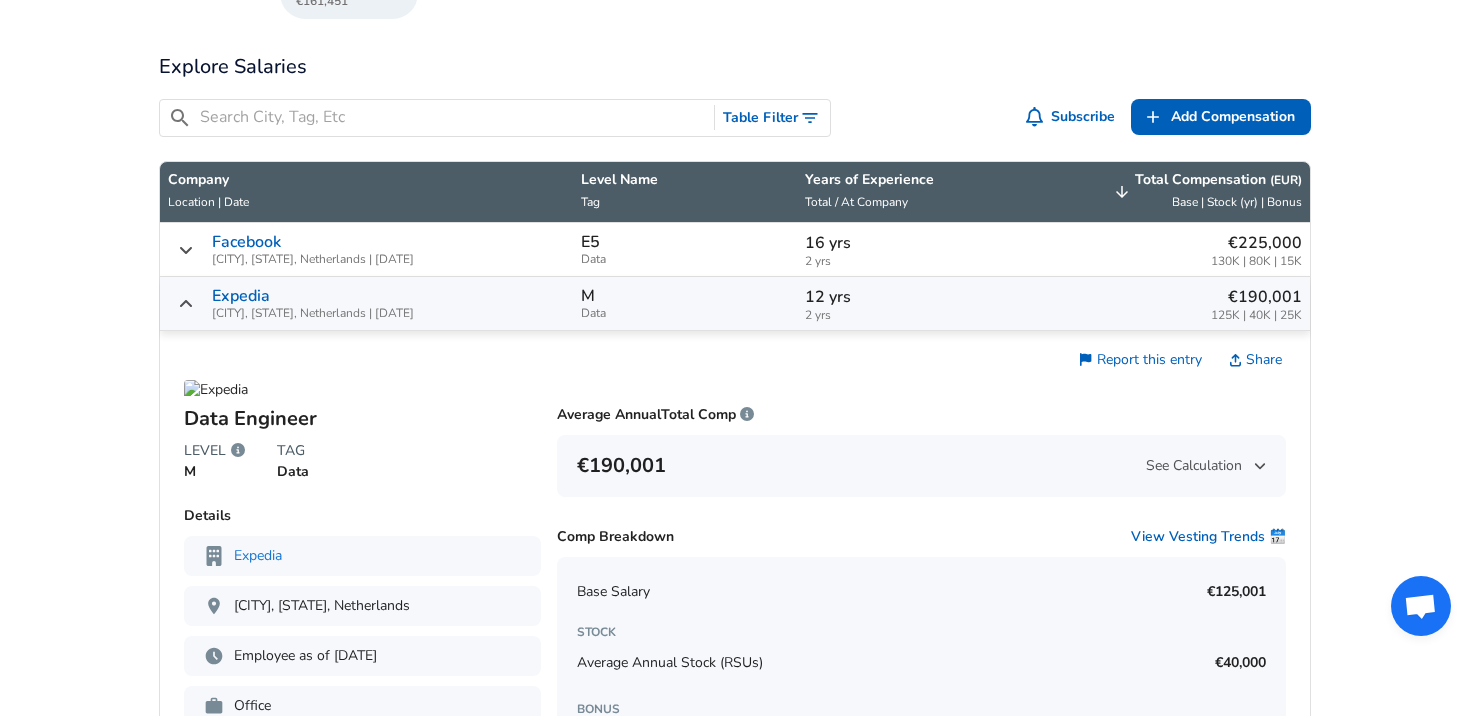 click on "Expedia   [CITY], [STATE], Netherlands   |   [DATE]" at bounding box center [366, 303] 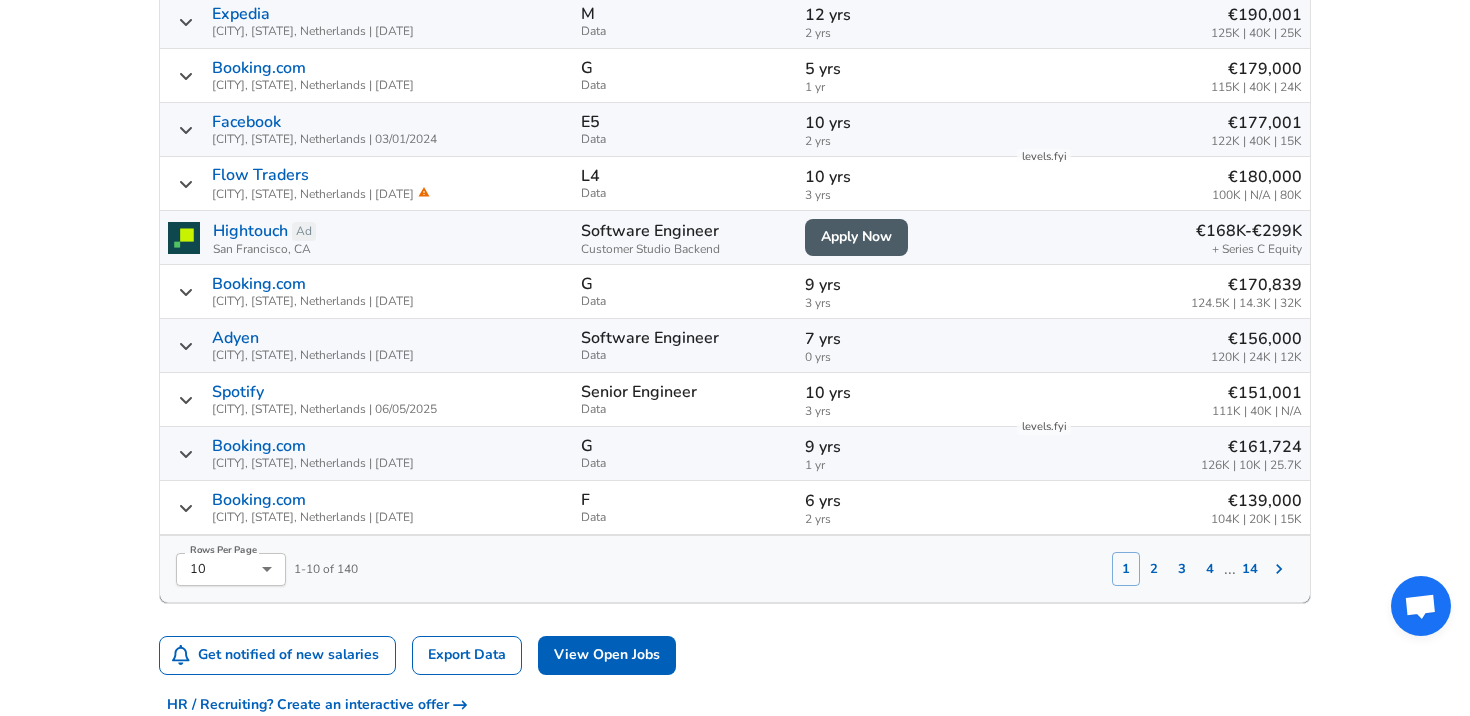 scroll, scrollTop: 1002, scrollLeft: 0, axis: vertical 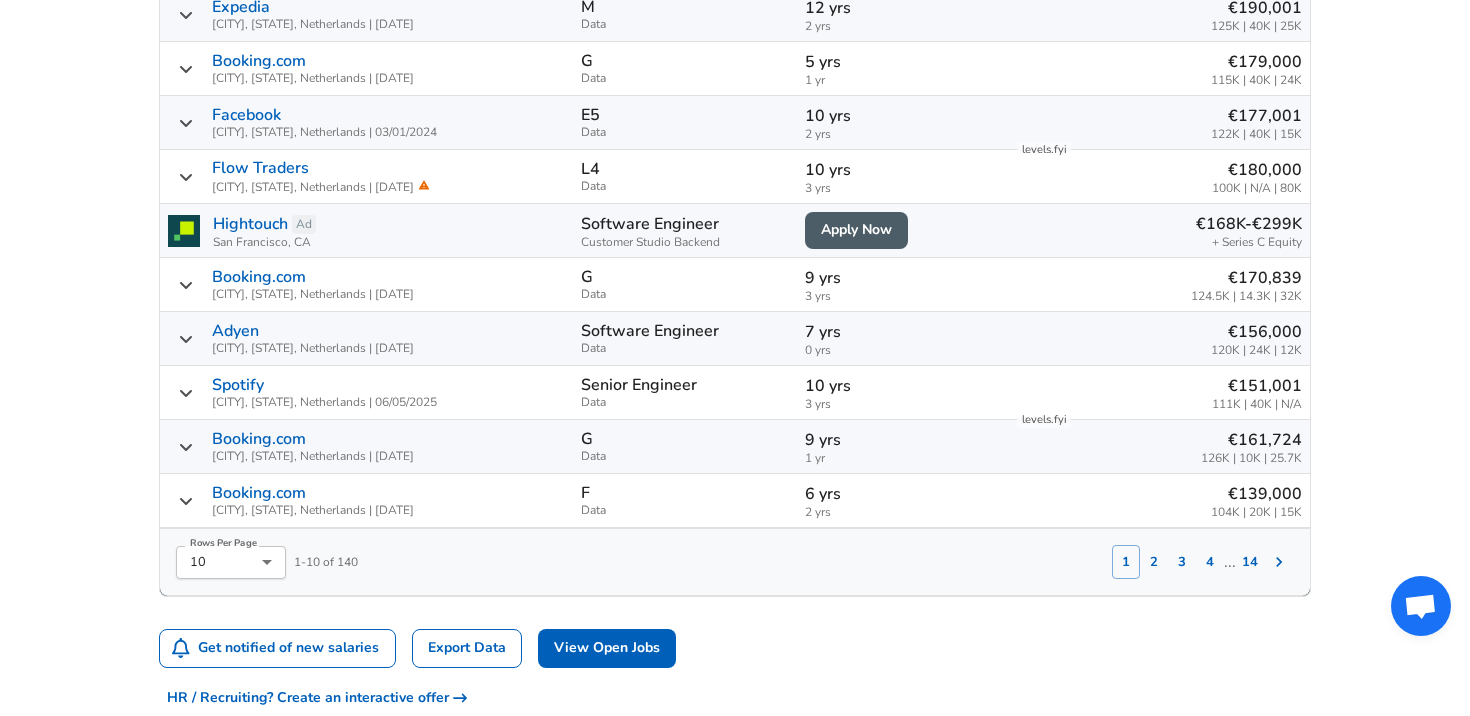 click on "Adyen   [CITY], [STATE], Netherlands   |   [DATE]" at bounding box center (366, 338) 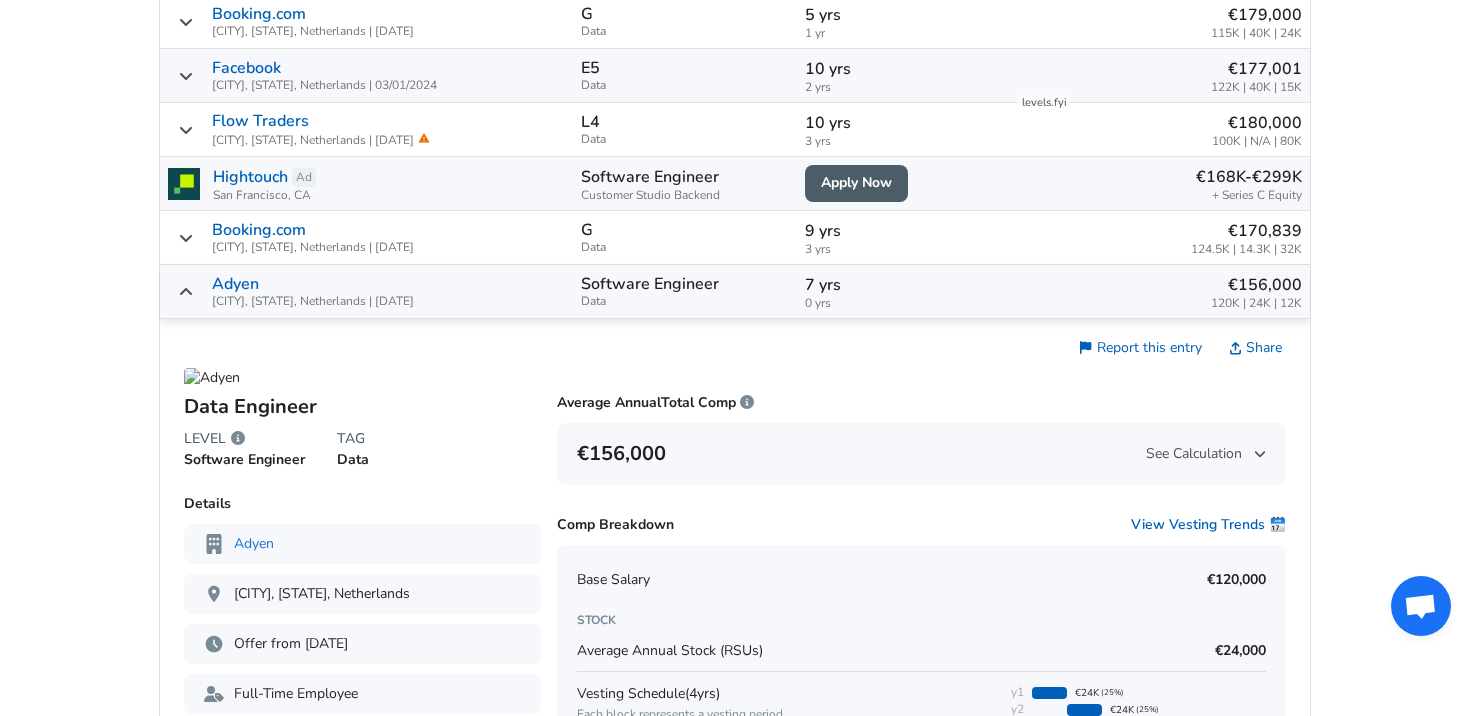 scroll, scrollTop: 940, scrollLeft: 0, axis: vertical 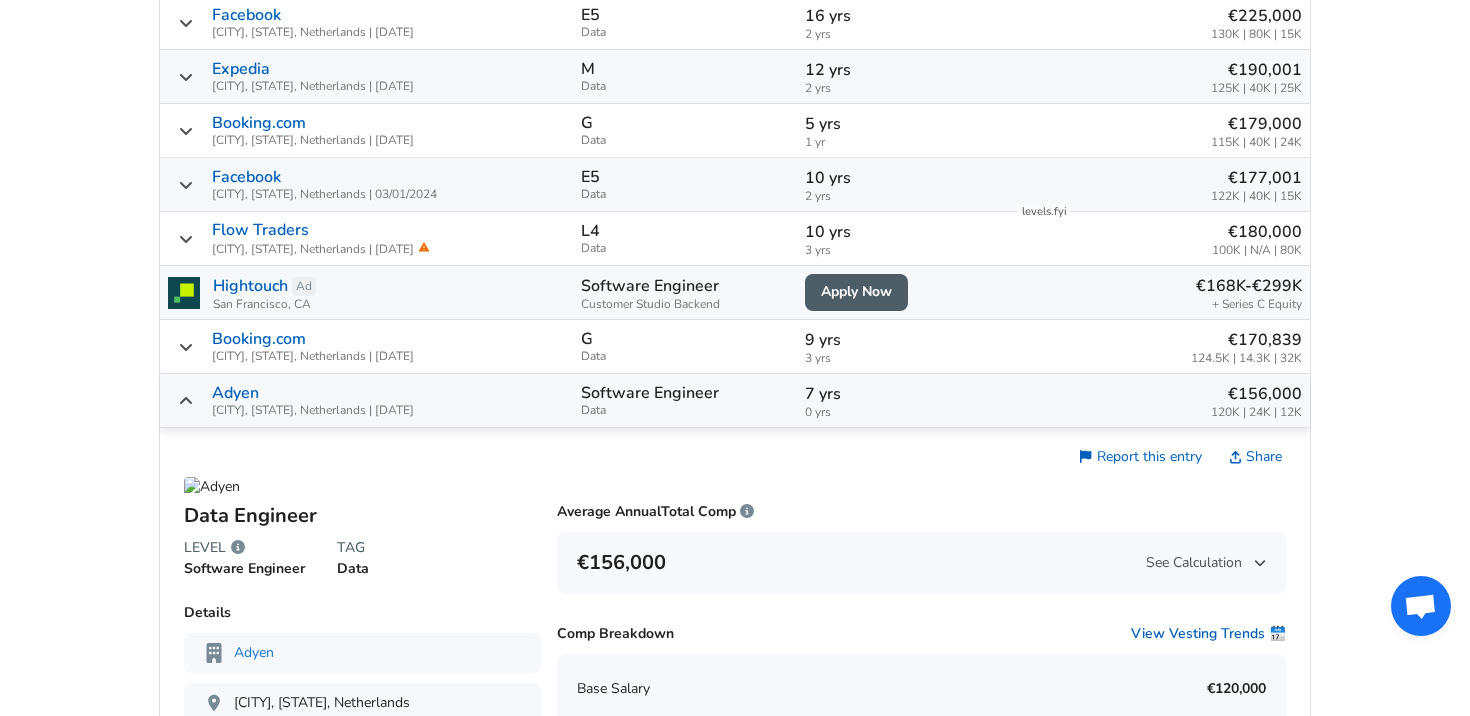click on "Adyen   [CITY], [STATE], Netherlands   |   [DATE]" at bounding box center [366, 400] 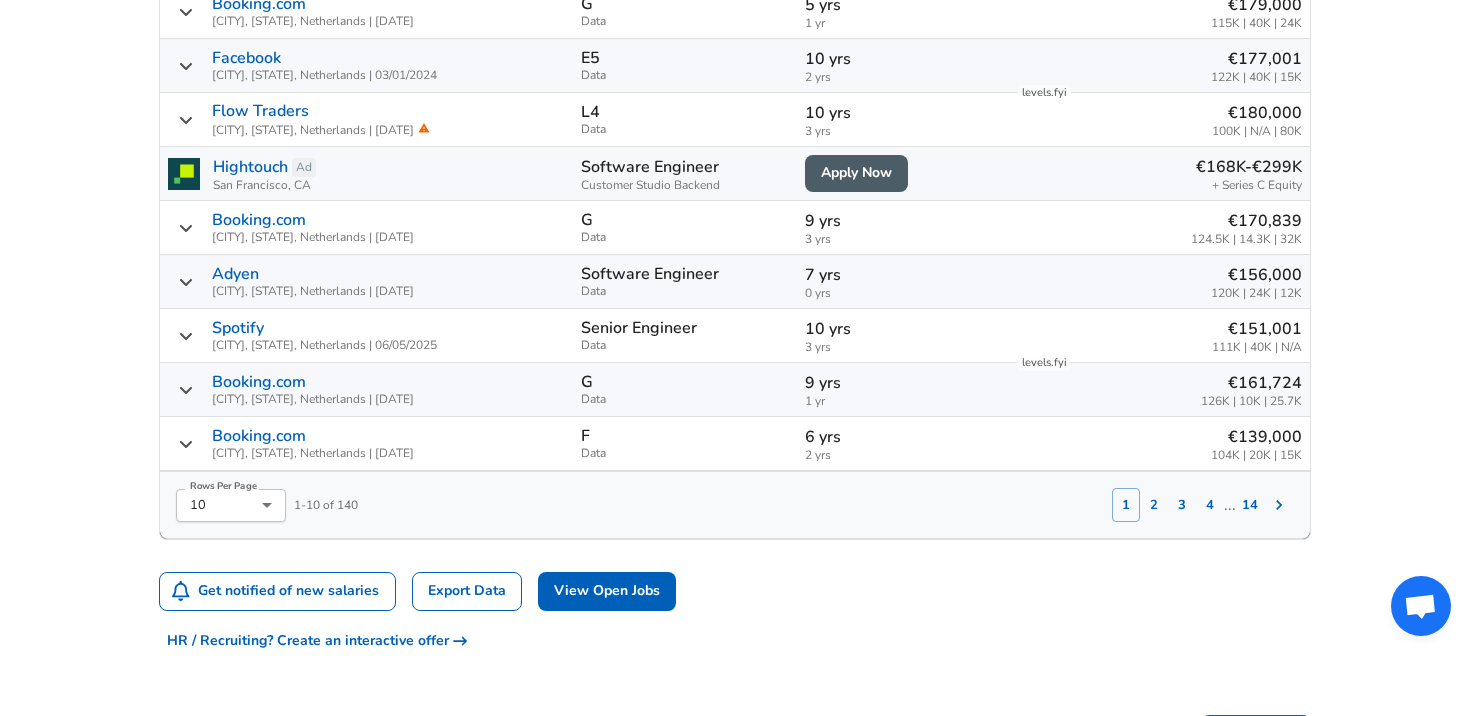 scroll, scrollTop: 1069, scrollLeft: 0, axis: vertical 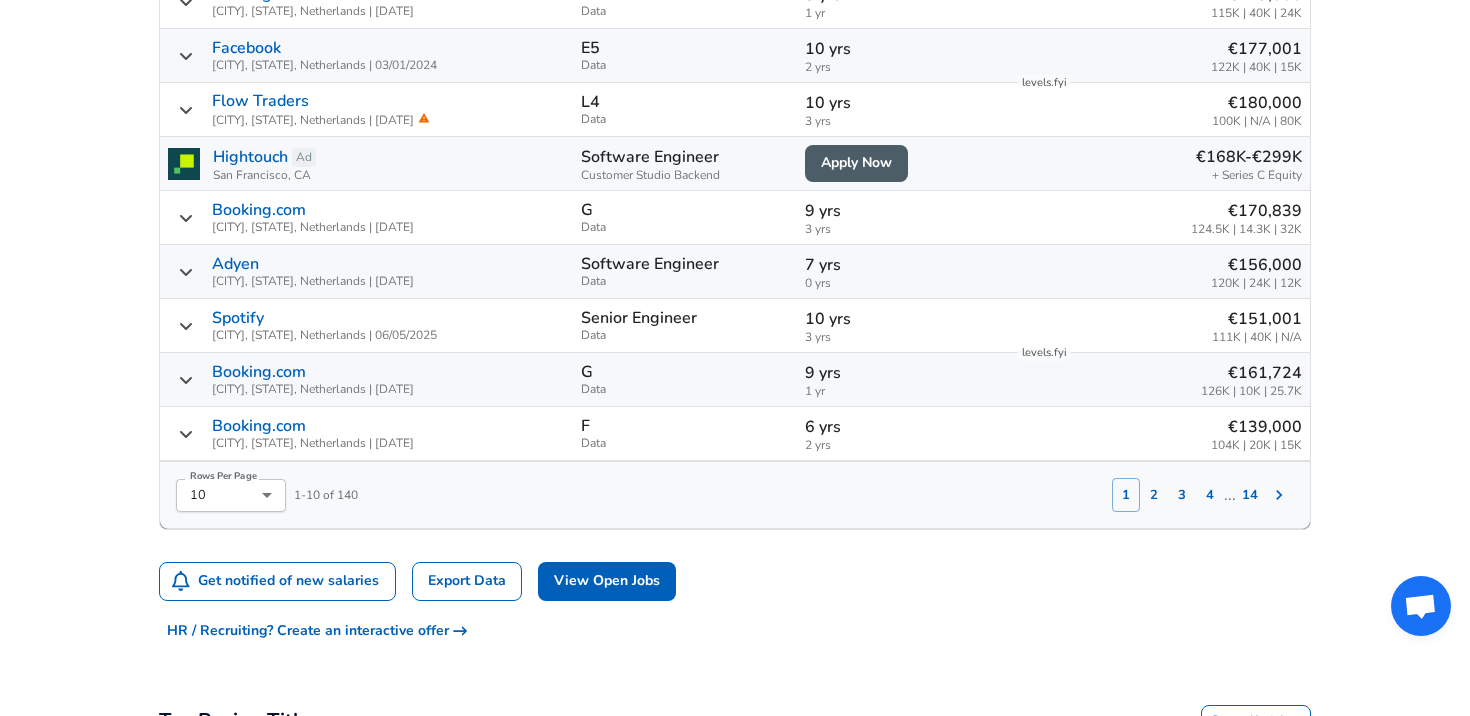 click on "2" at bounding box center [1154, 495] 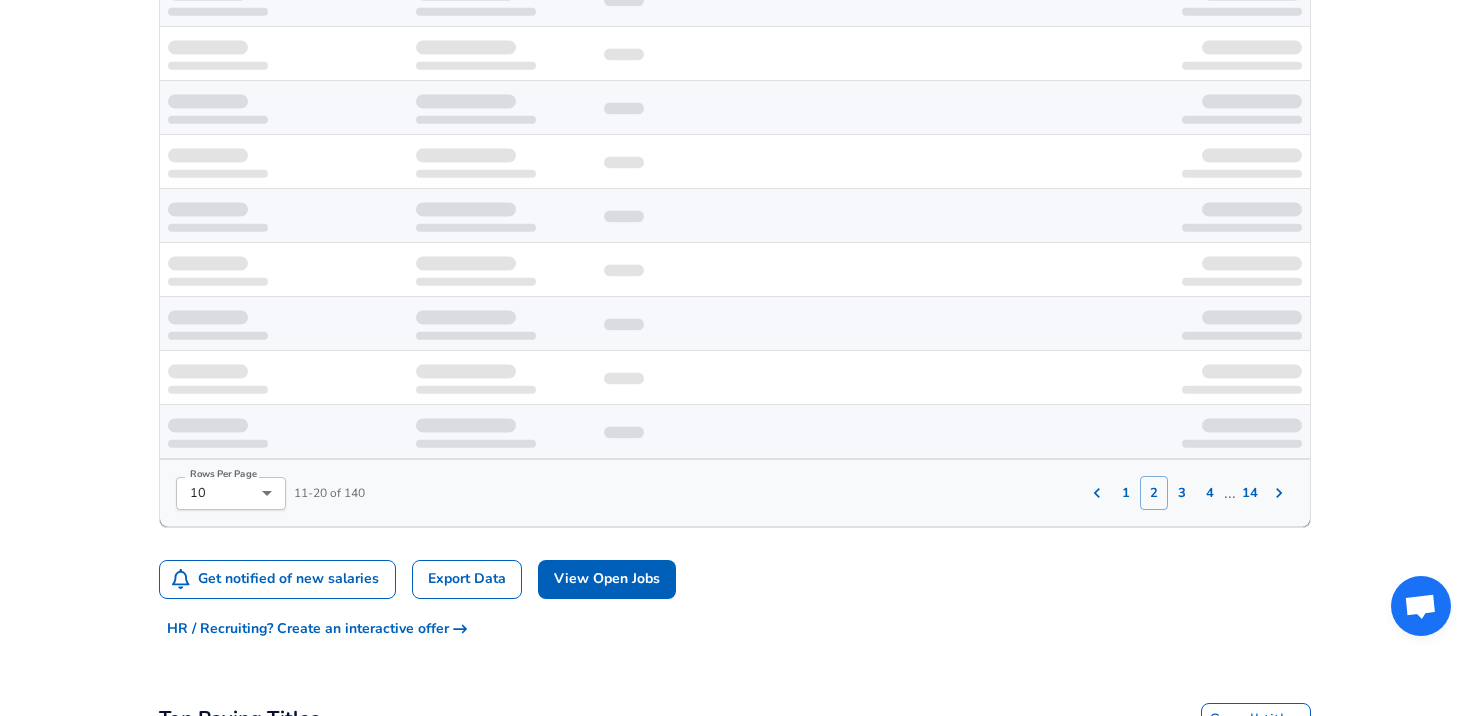 scroll, scrollTop: 858, scrollLeft: 0, axis: vertical 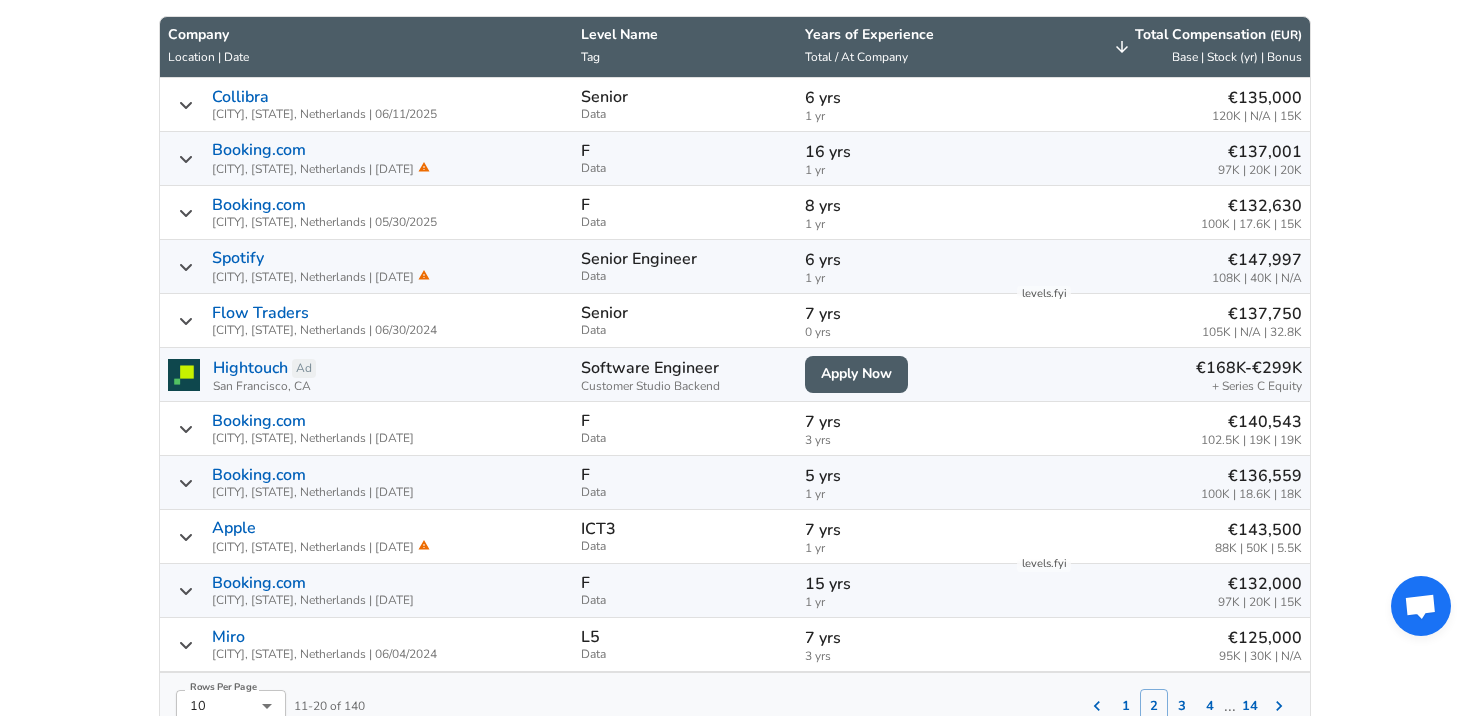 click on "Spotify   [CITY], [STATE], Netherlands   |   [DATE]" at bounding box center (366, 266) 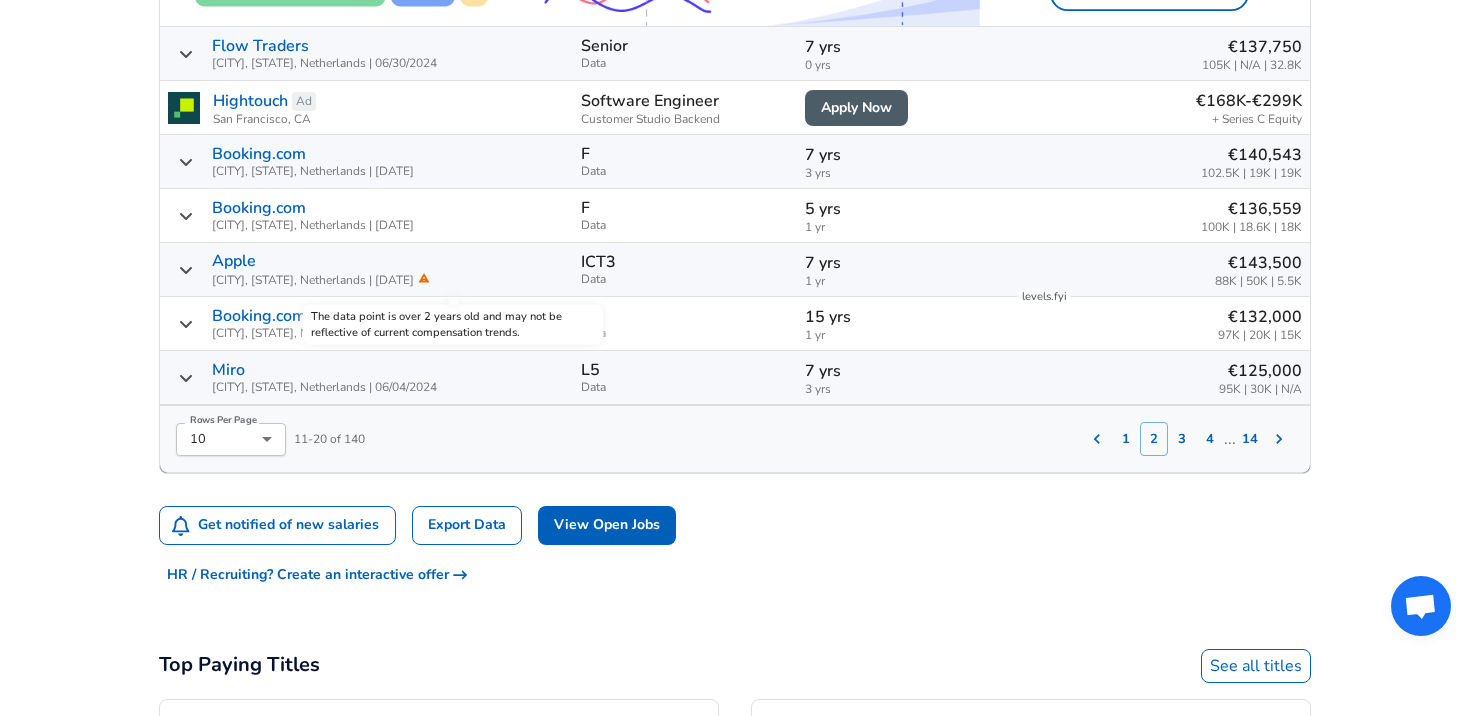 scroll, scrollTop: 1852, scrollLeft: 0, axis: vertical 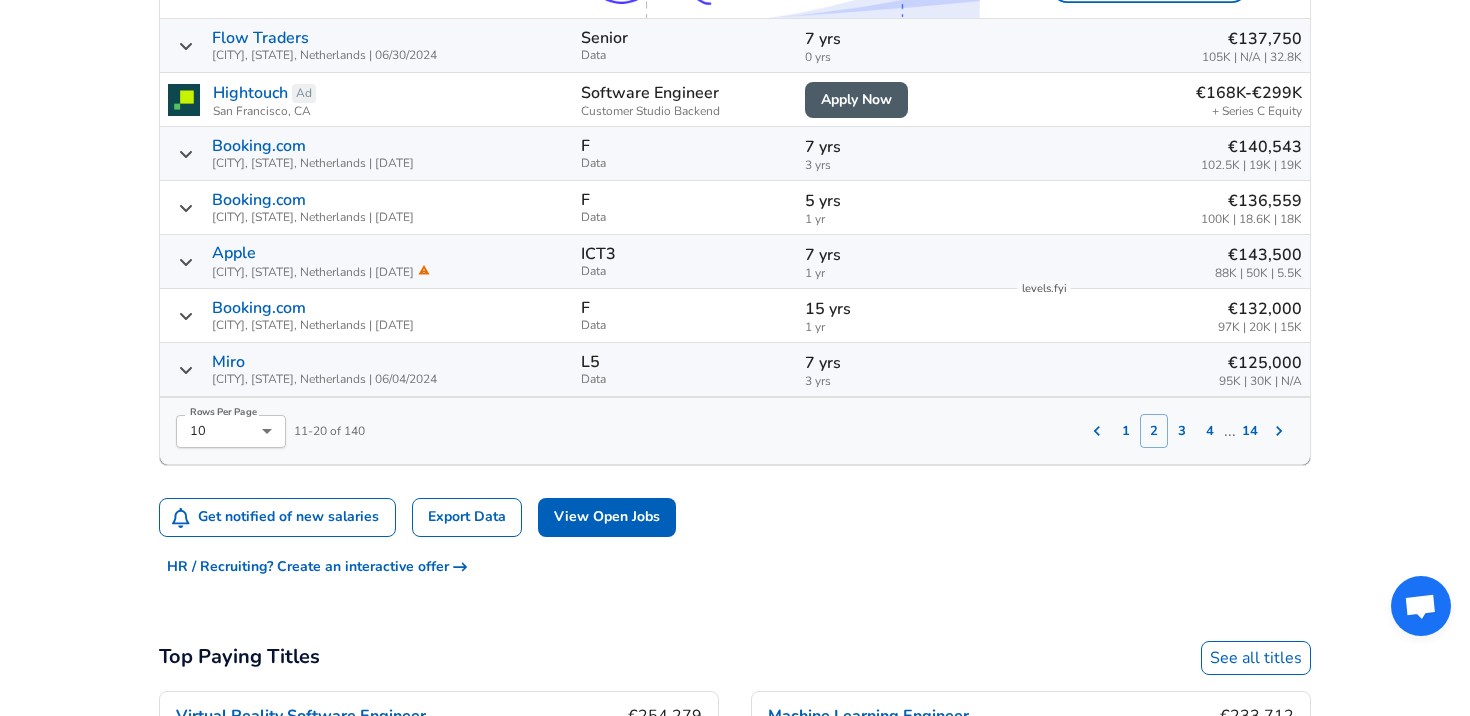 click on "Apple   [CITY], [STATE], Netherlands   |   [DATE]" at bounding box center [366, 261] 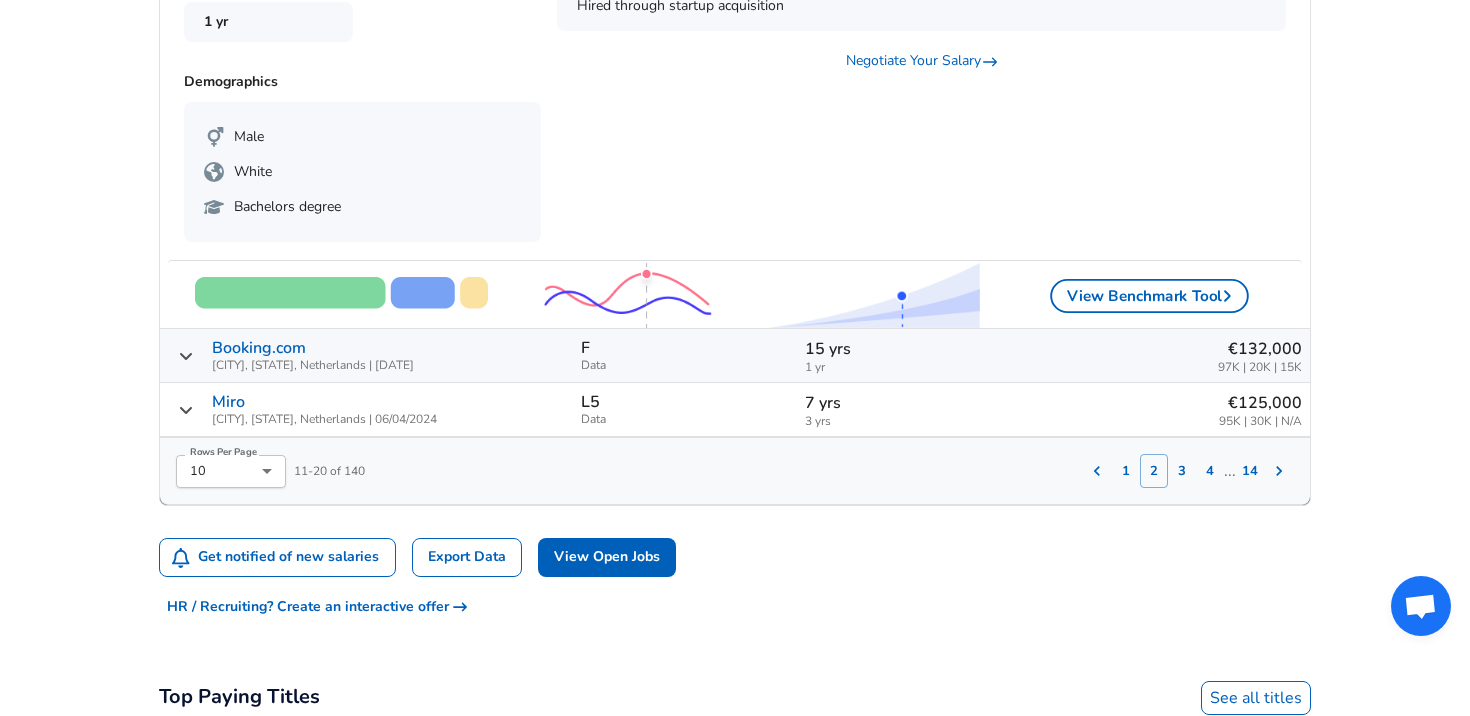 scroll, scrollTop: 2689, scrollLeft: 0, axis: vertical 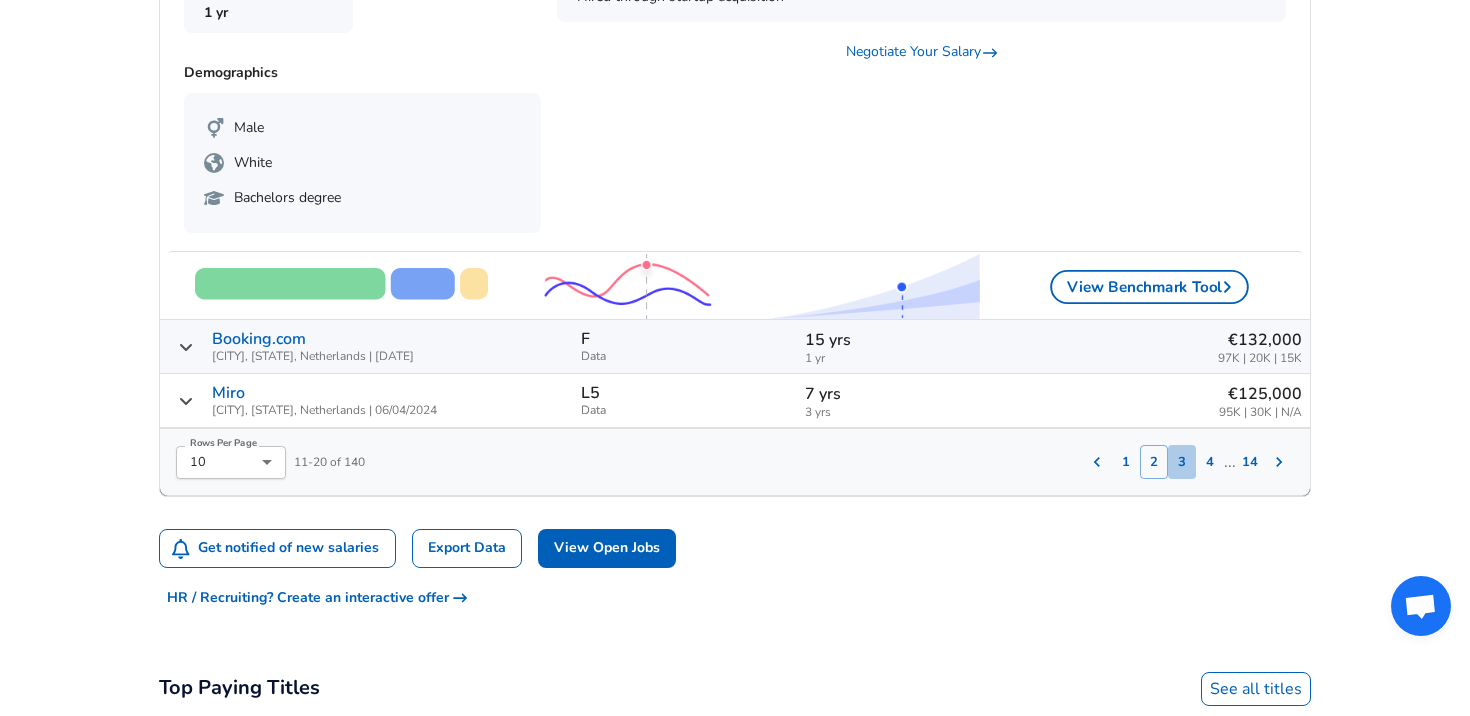 click on "3" at bounding box center (1182, 462) 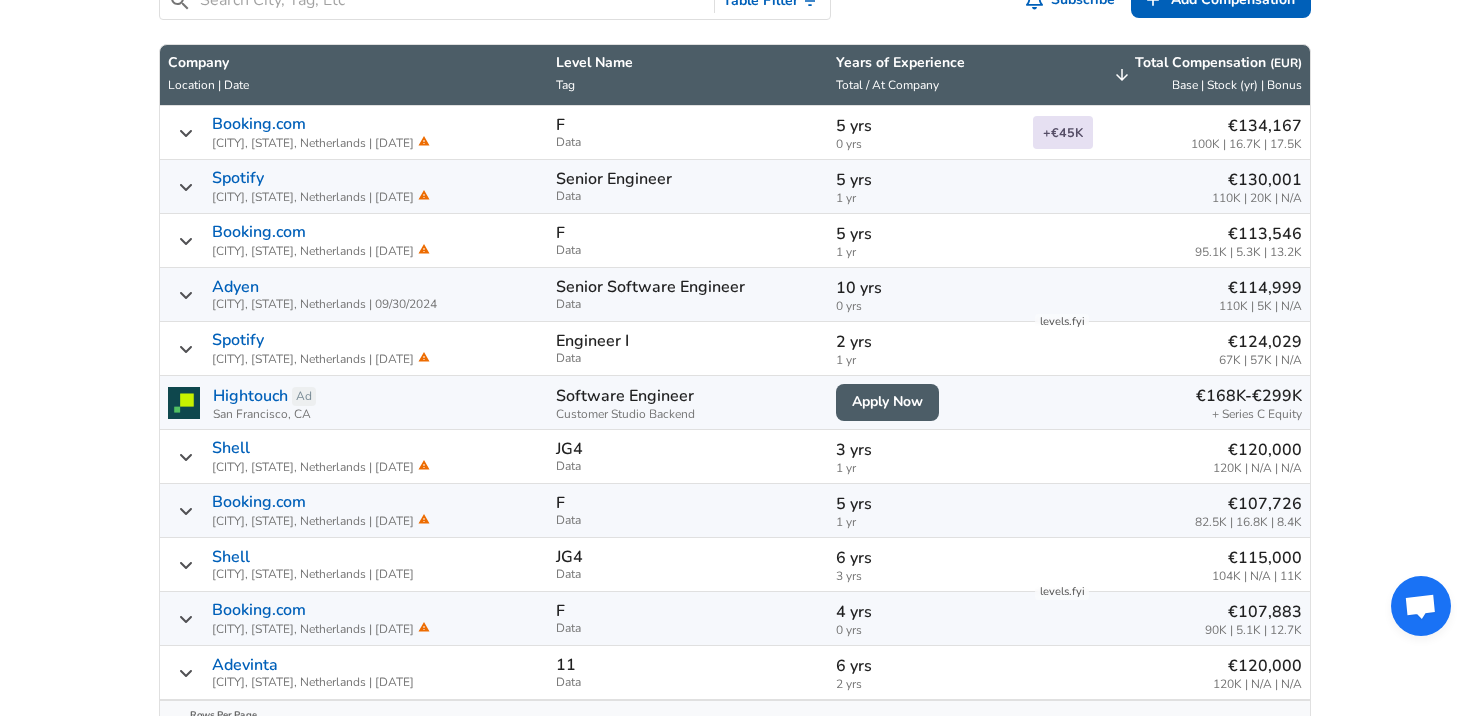 scroll, scrollTop: 837, scrollLeft: 0, axis: vertical 